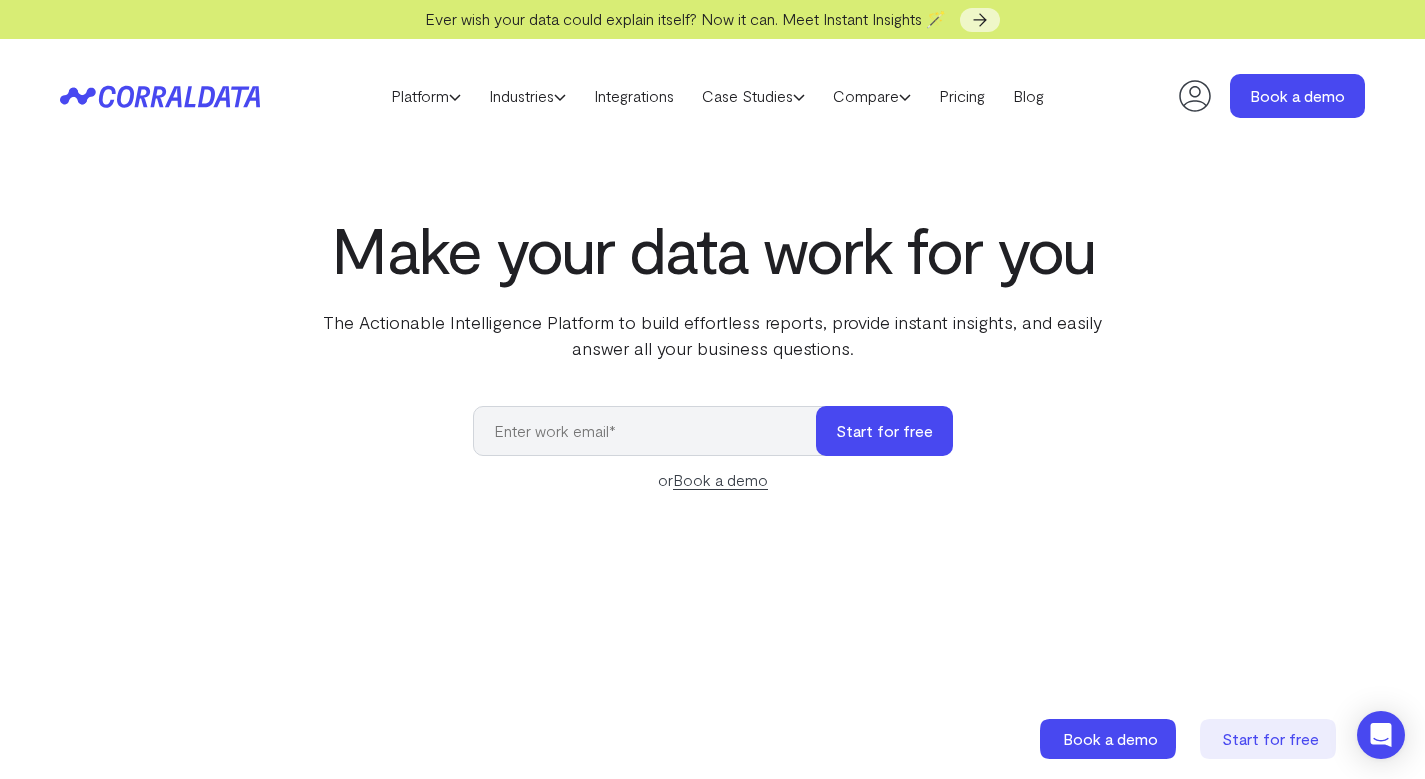scroll, scrollTop: 0, scrollLeft: 0, axis: both 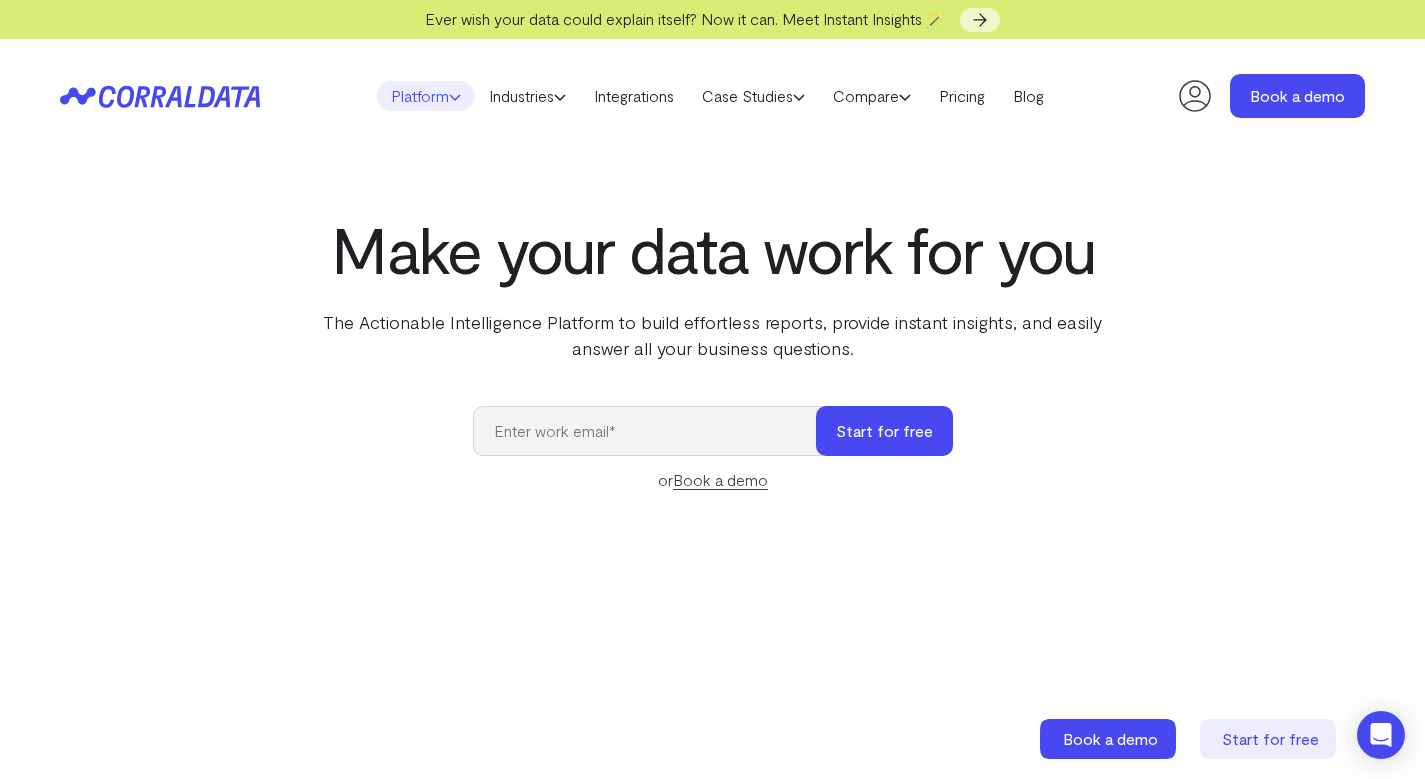 click on "Platform" at bounding box center (426, 96) 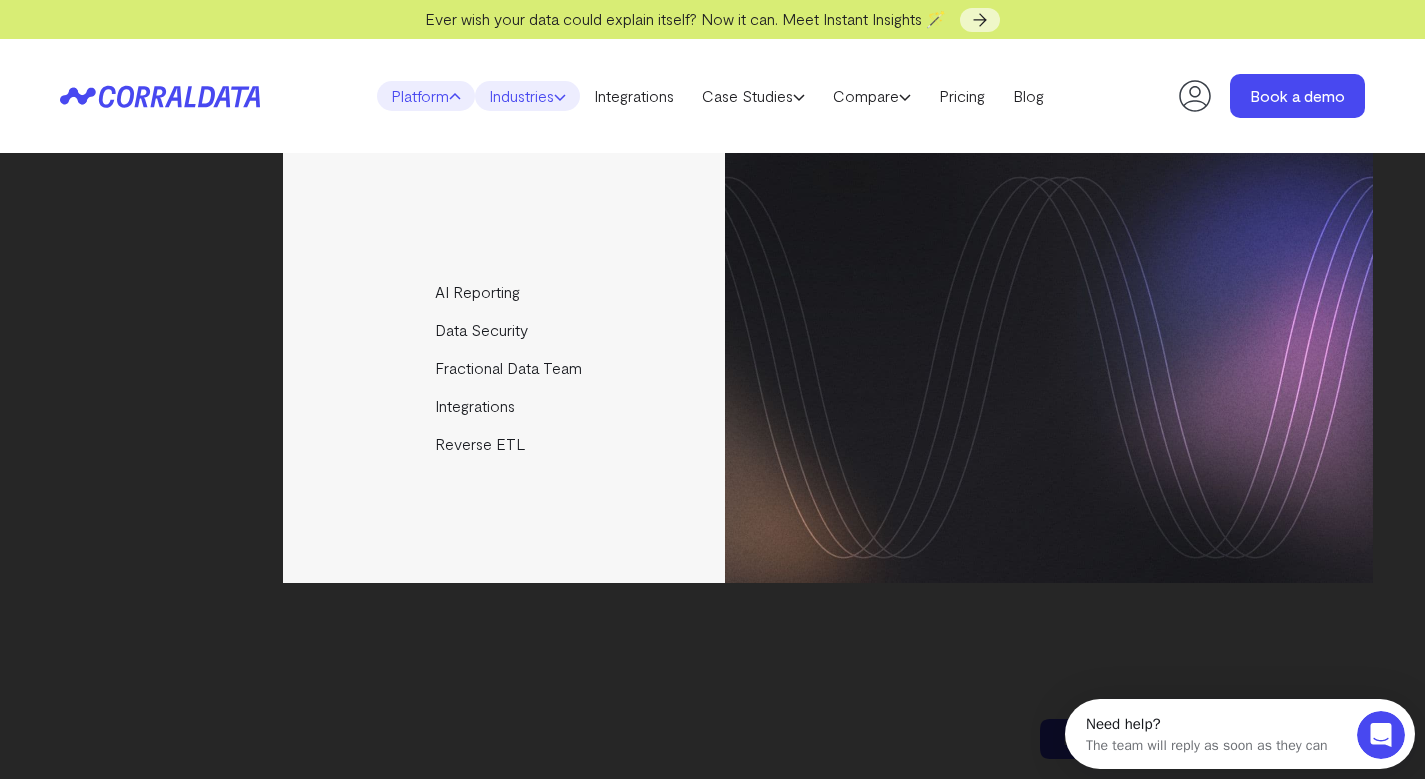 scroll, scrollTop: 0, scrollLeft: 0, axis: both 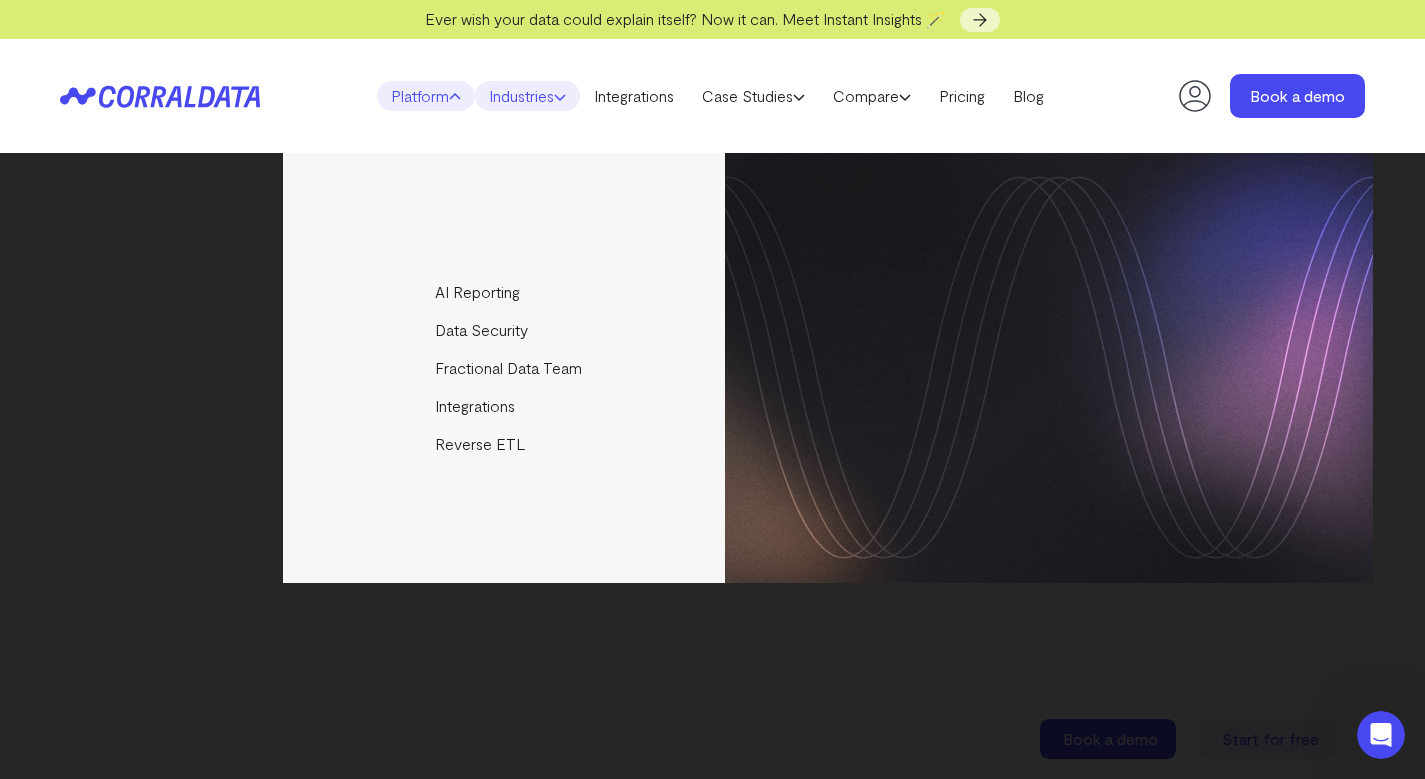 click on "Industries" at bounding box center (527, 96) 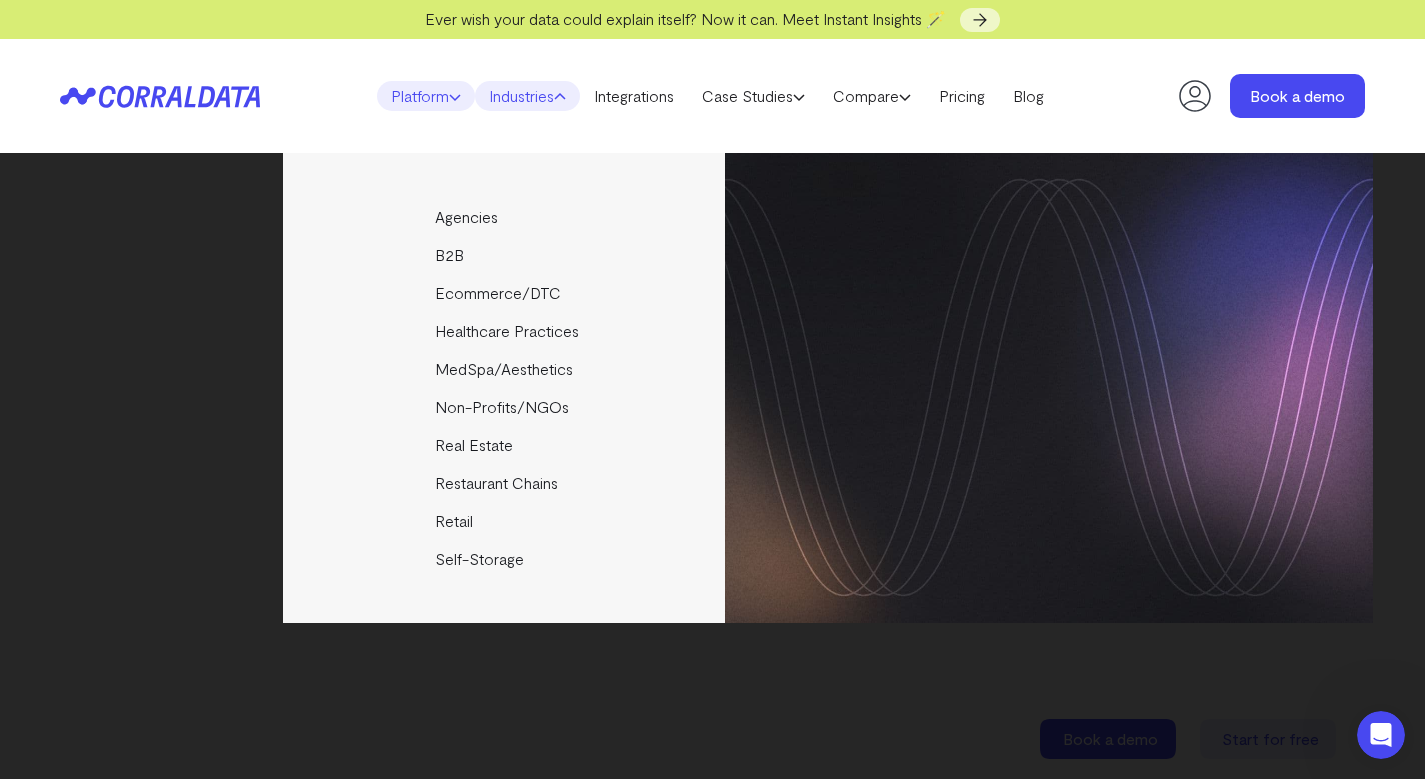 click 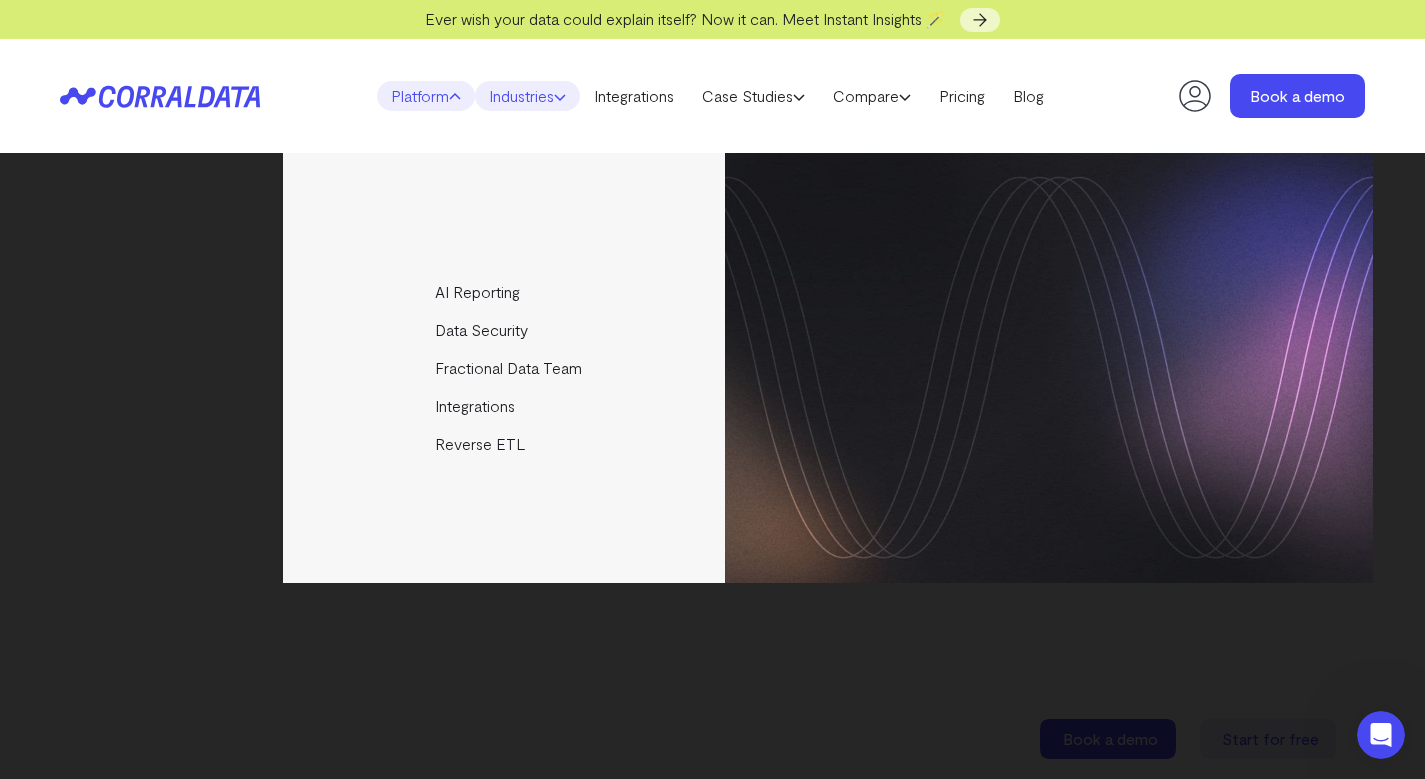 click on "Industries" at bounding box center [527, 96] 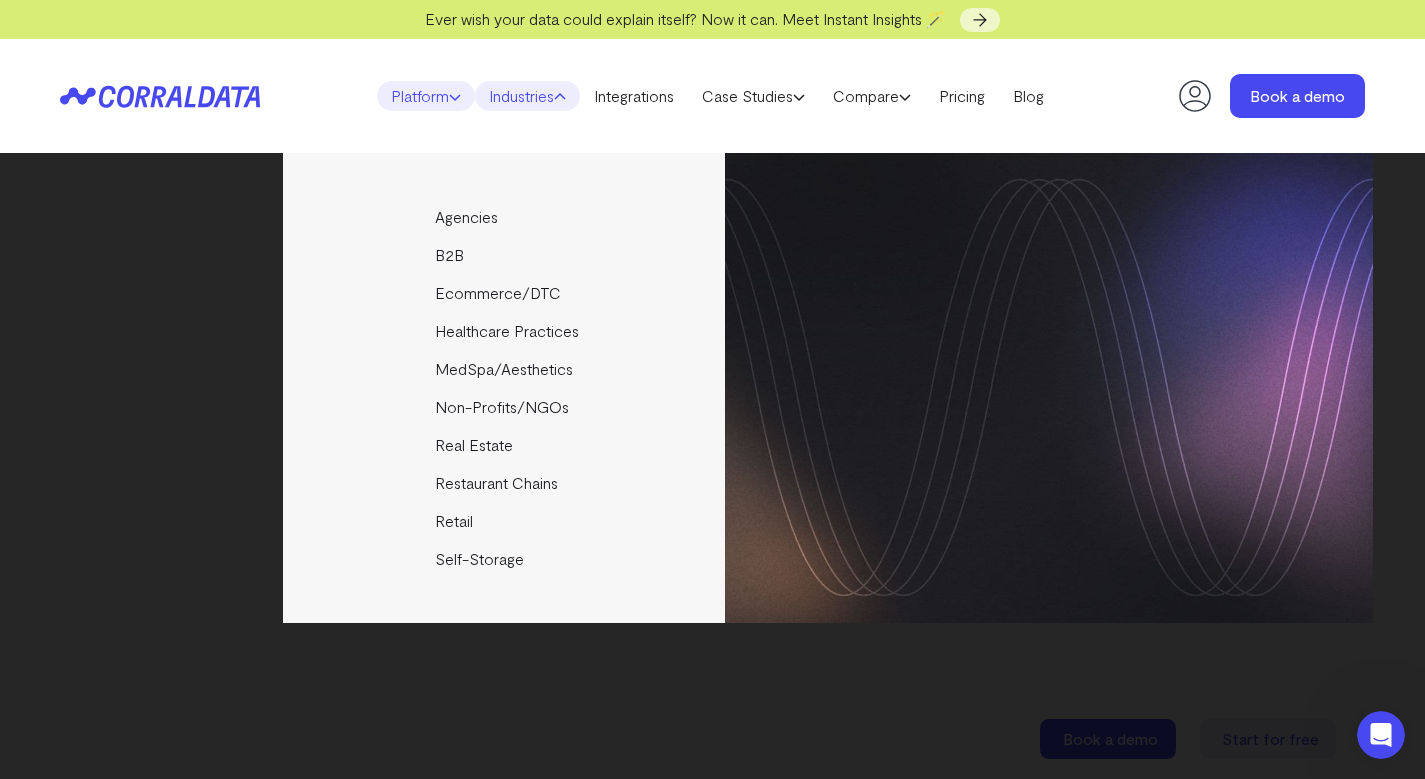 click on "Platform" at bounding box center (426, 96) 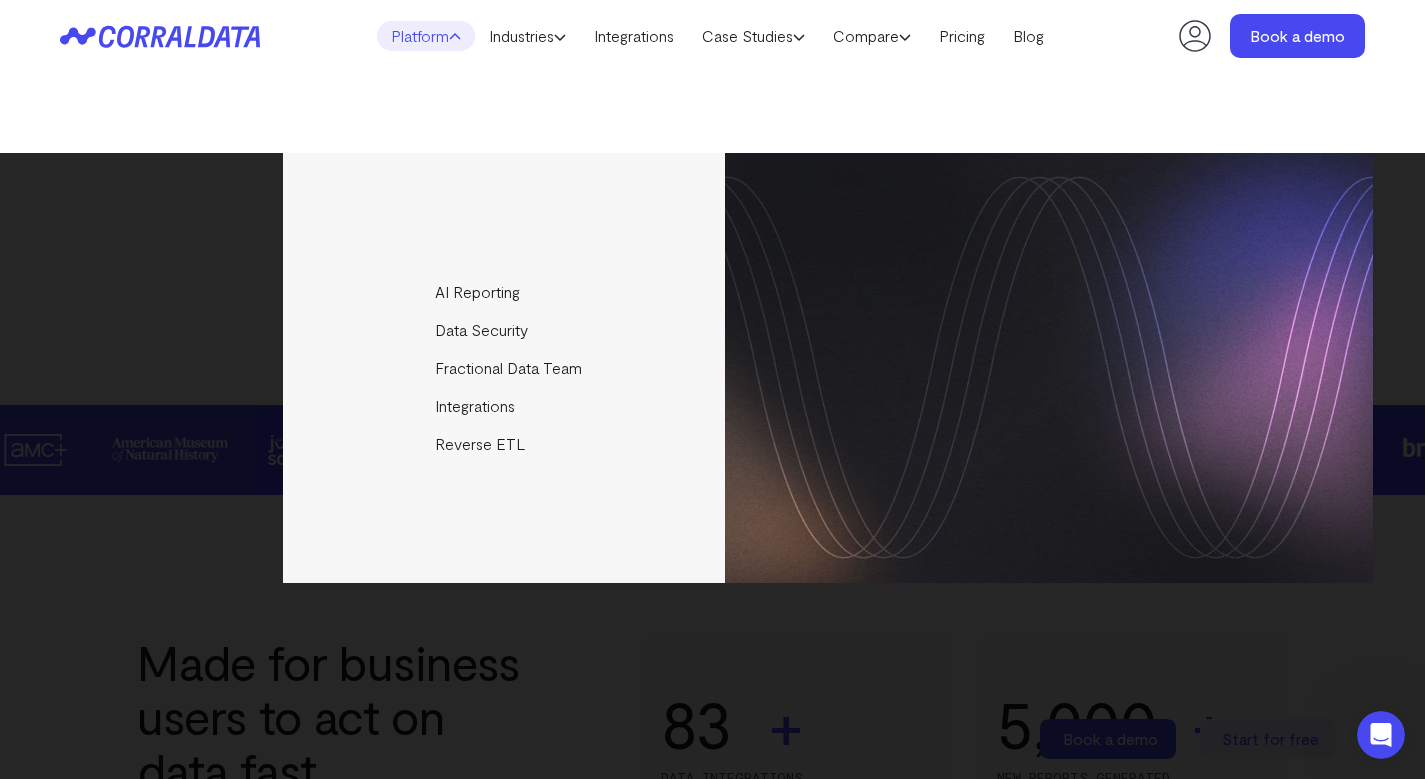 click on "AI Reporting
Use AI to effortlessly answer any business questions from all your data.
Data Security
Harness the power of AI without compromising on security.
Fractional Data Team
Pair CorralData’s intuitive platform with our on-demand data team to take your insights even further.
Integrations" at bounding box center (713, 368) 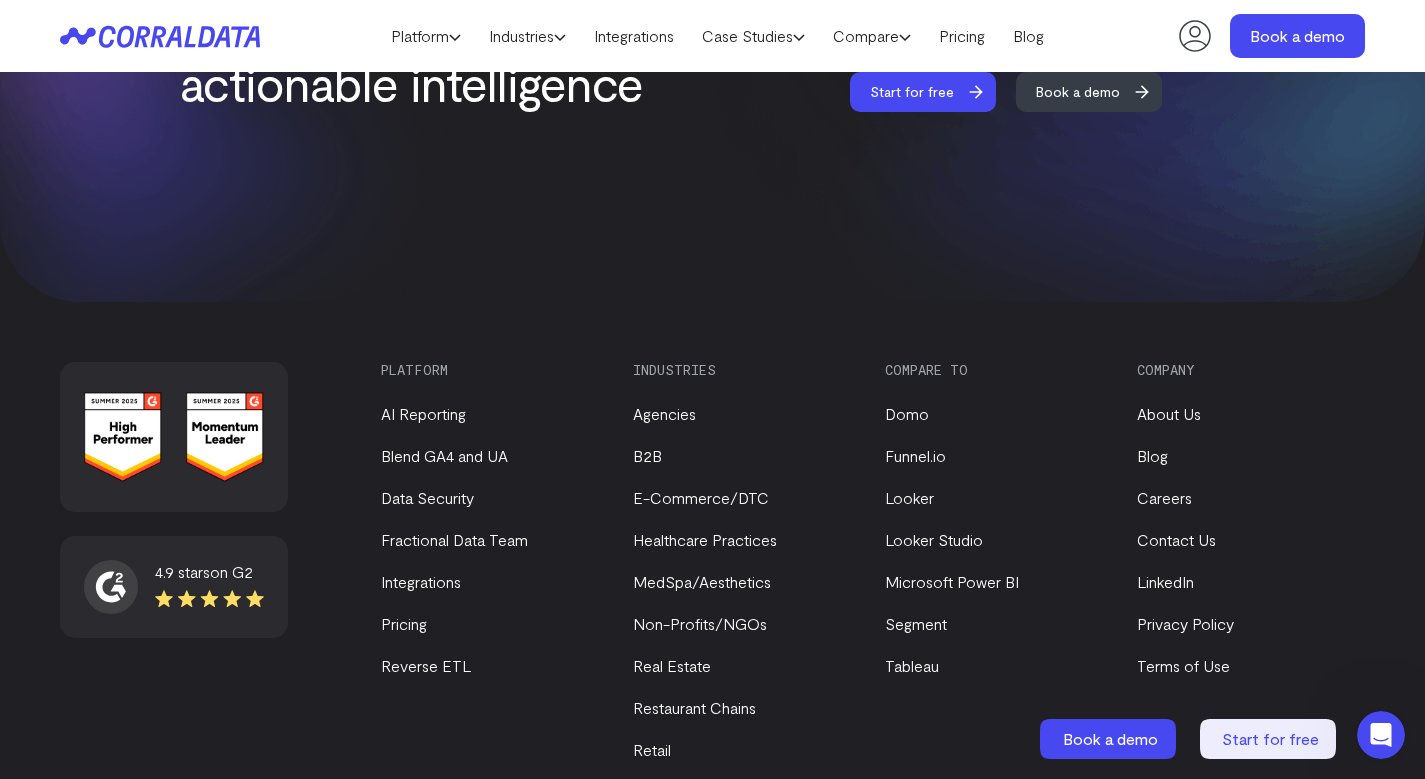 scroll, scrollTop: 8655, scrollLeft: 0, axis: vertical 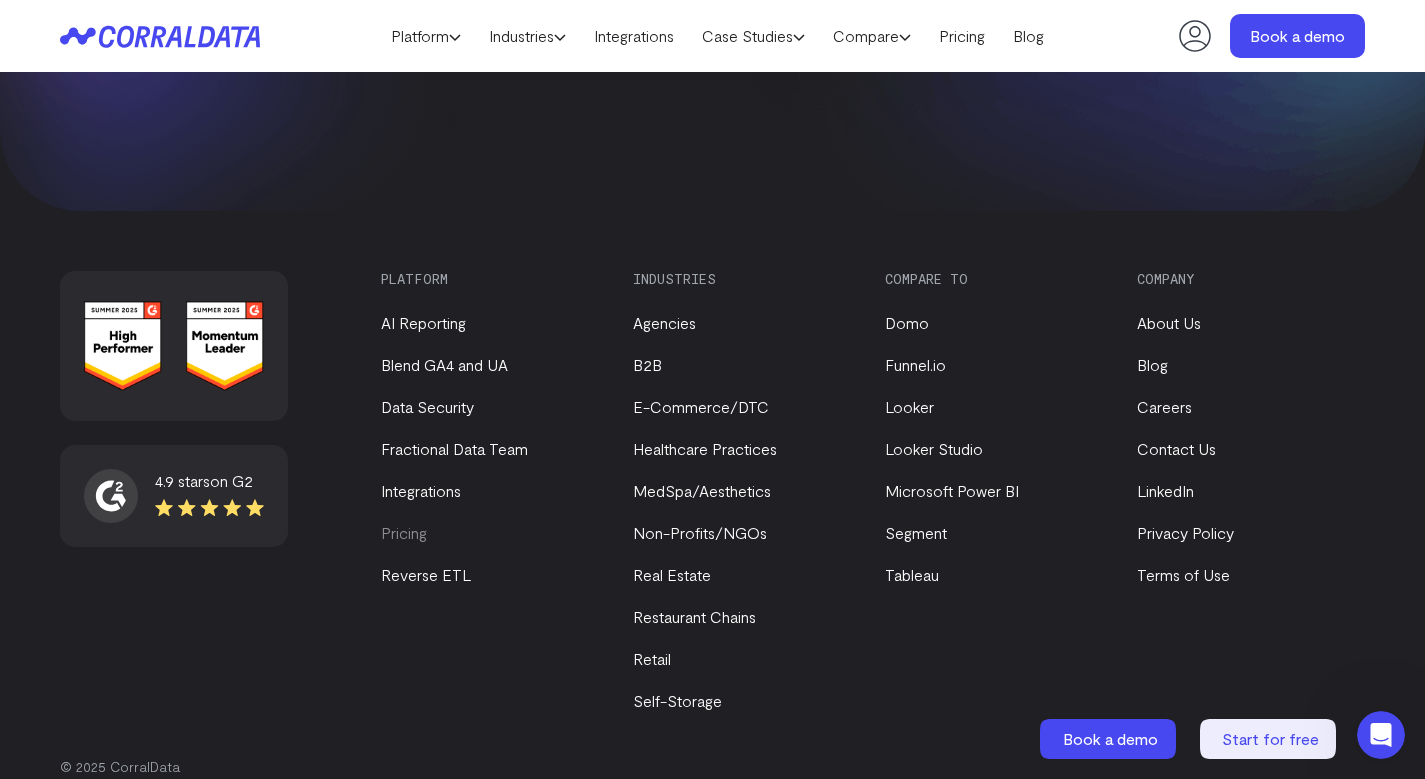 click on "Pricing" at bounding box center [404, 532] 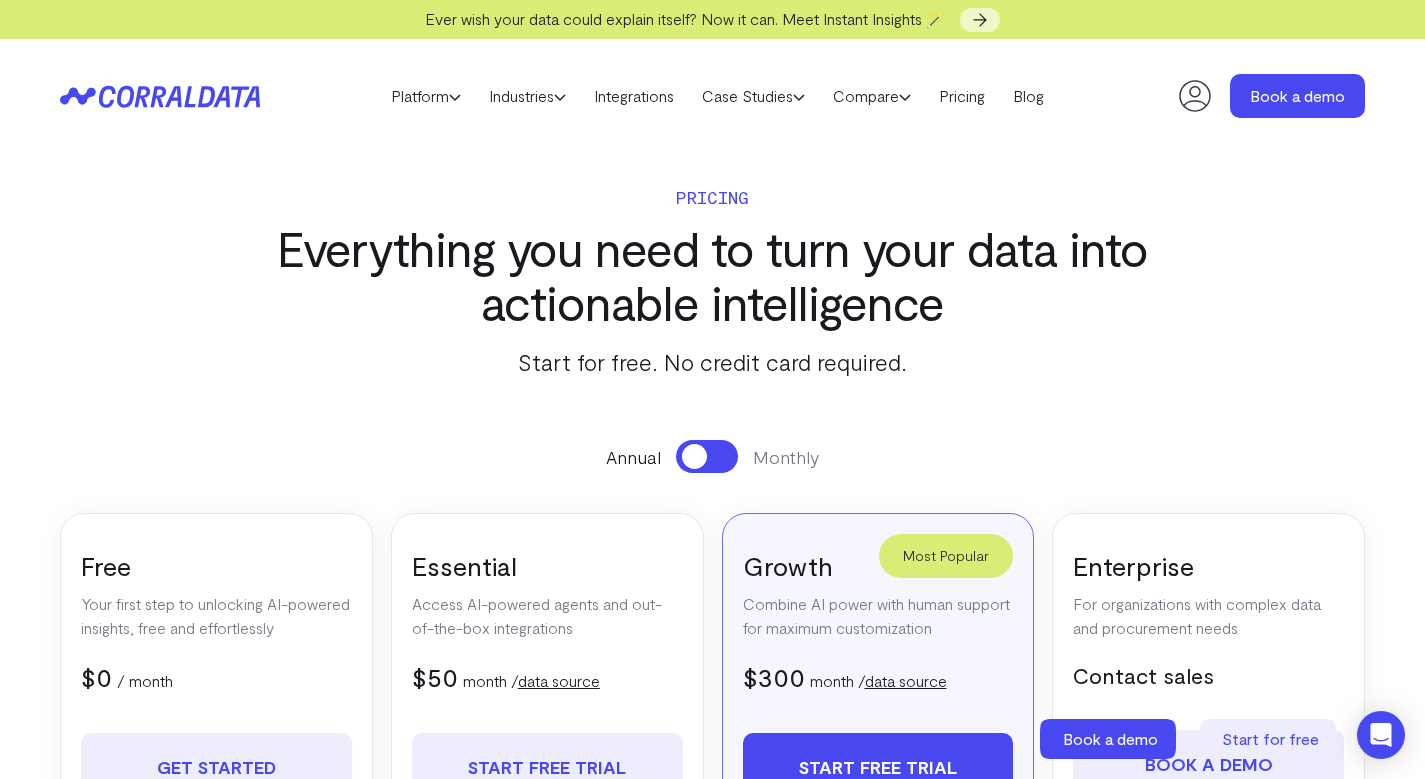 scroll, scrollTop: 0, scrollLeft: 0, axis: both 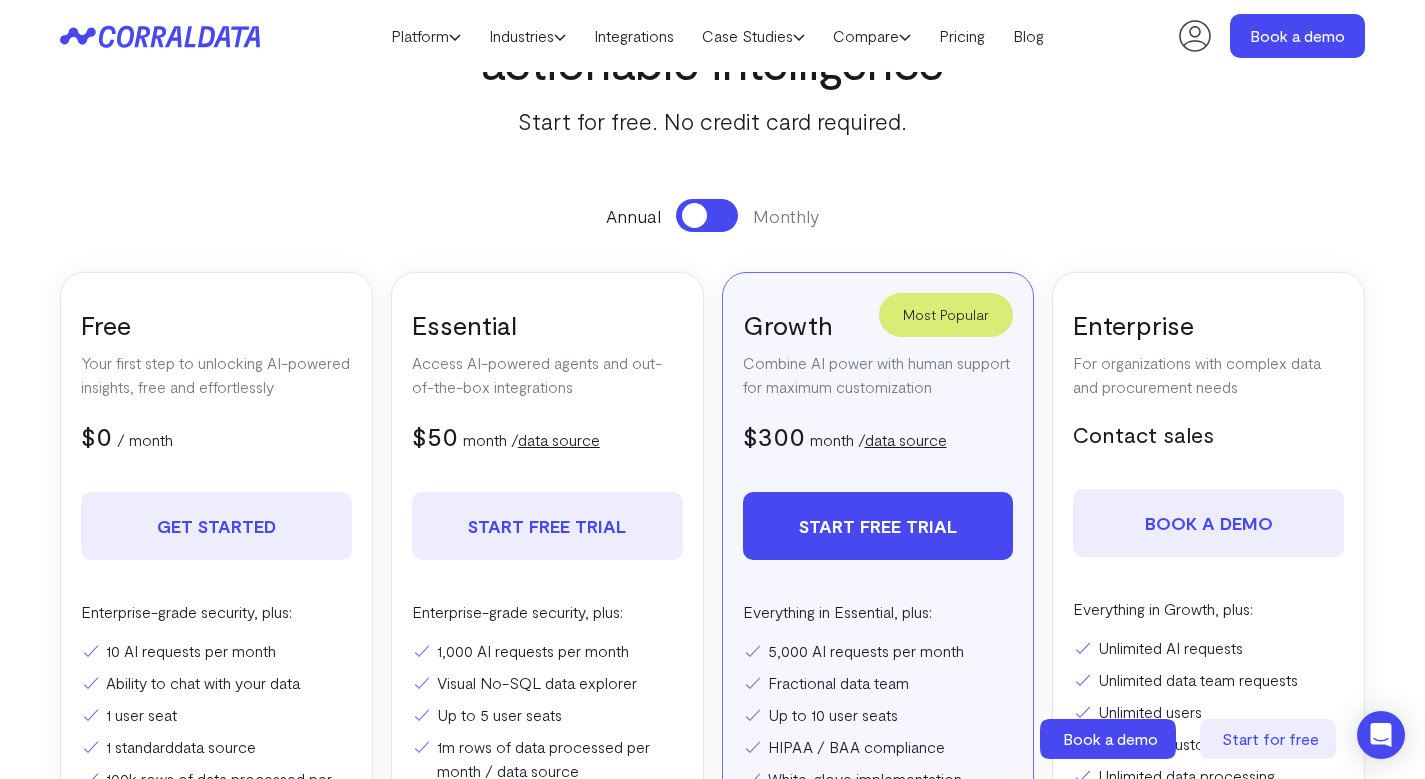 click on "data source" at bounding box center (906, 439) 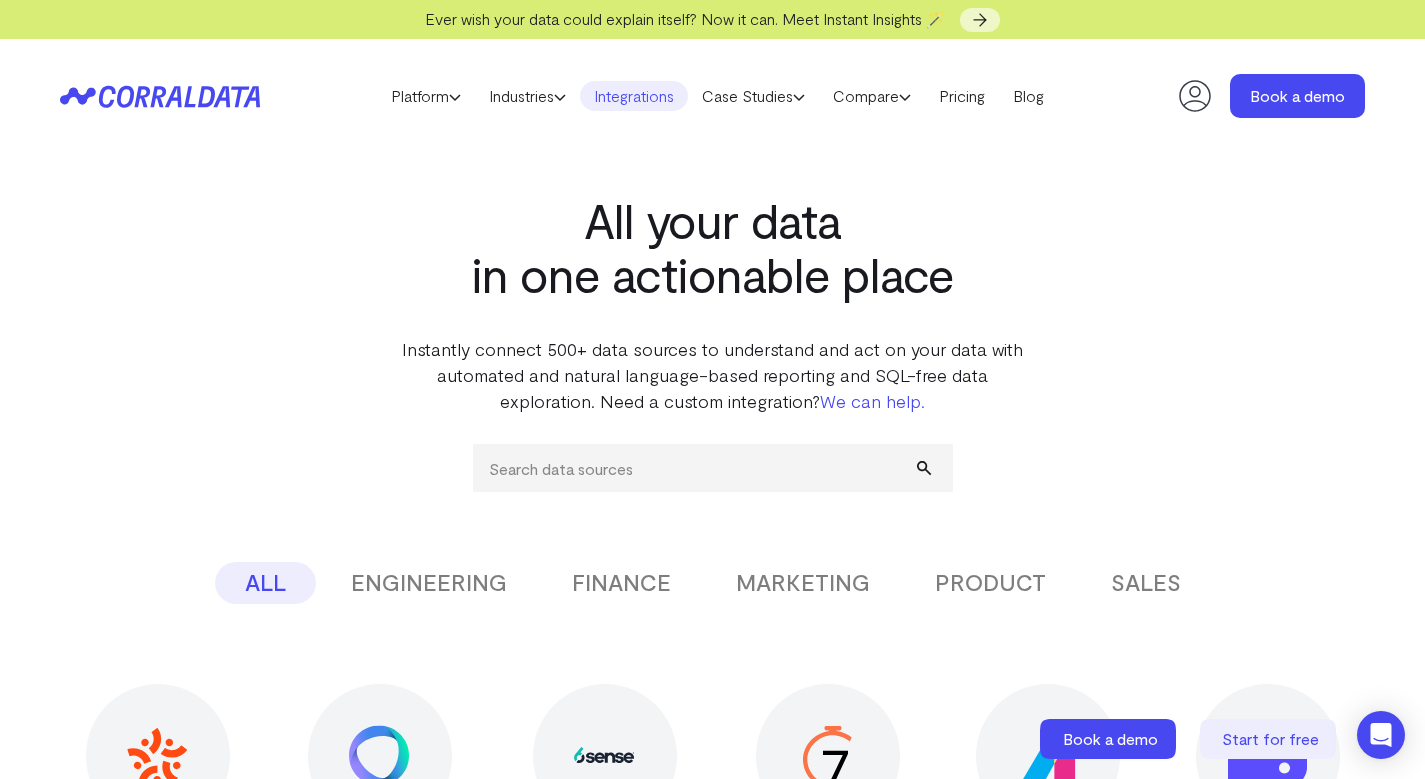 scroll, scrollTop: 0, scrollLeft: 0, axis: both 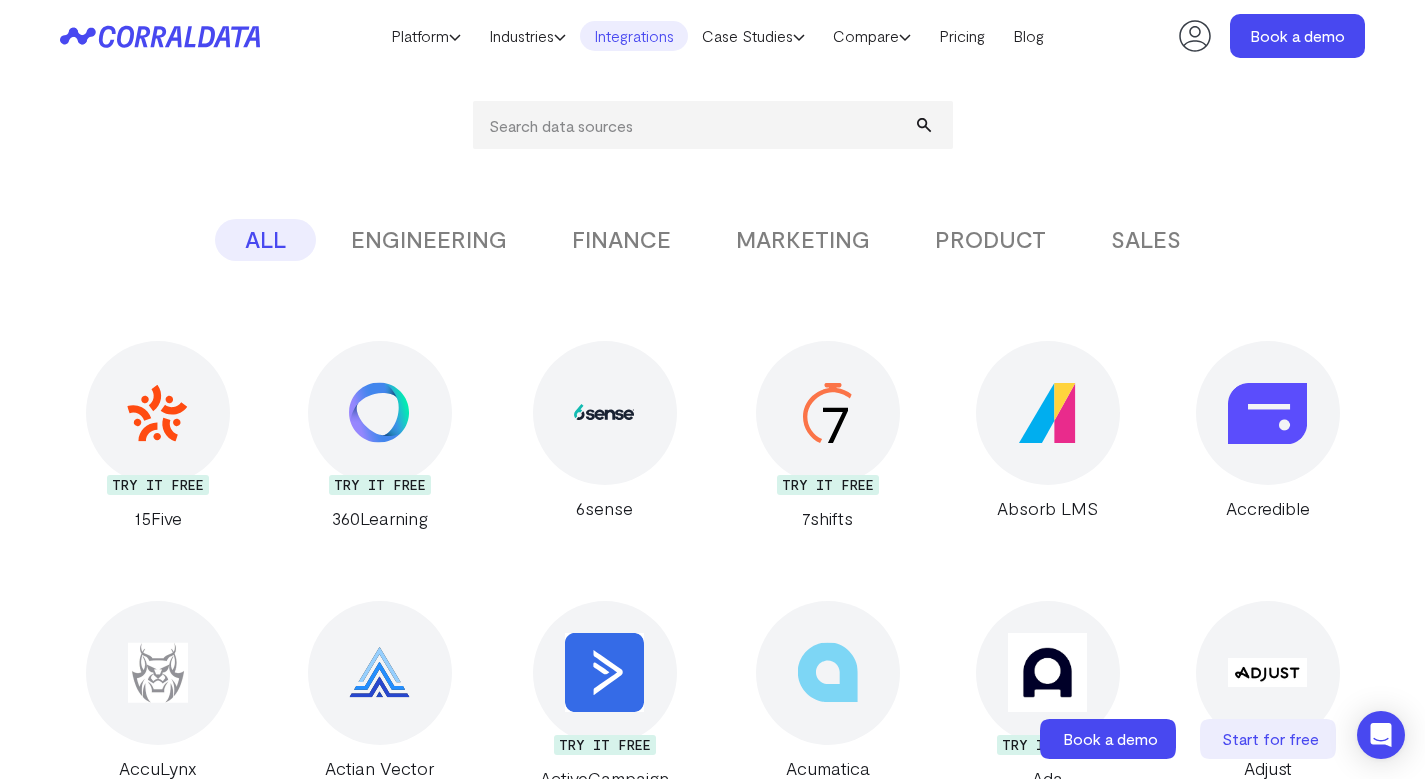 click on "ENGINEERING" at bounding box center (429, 240) 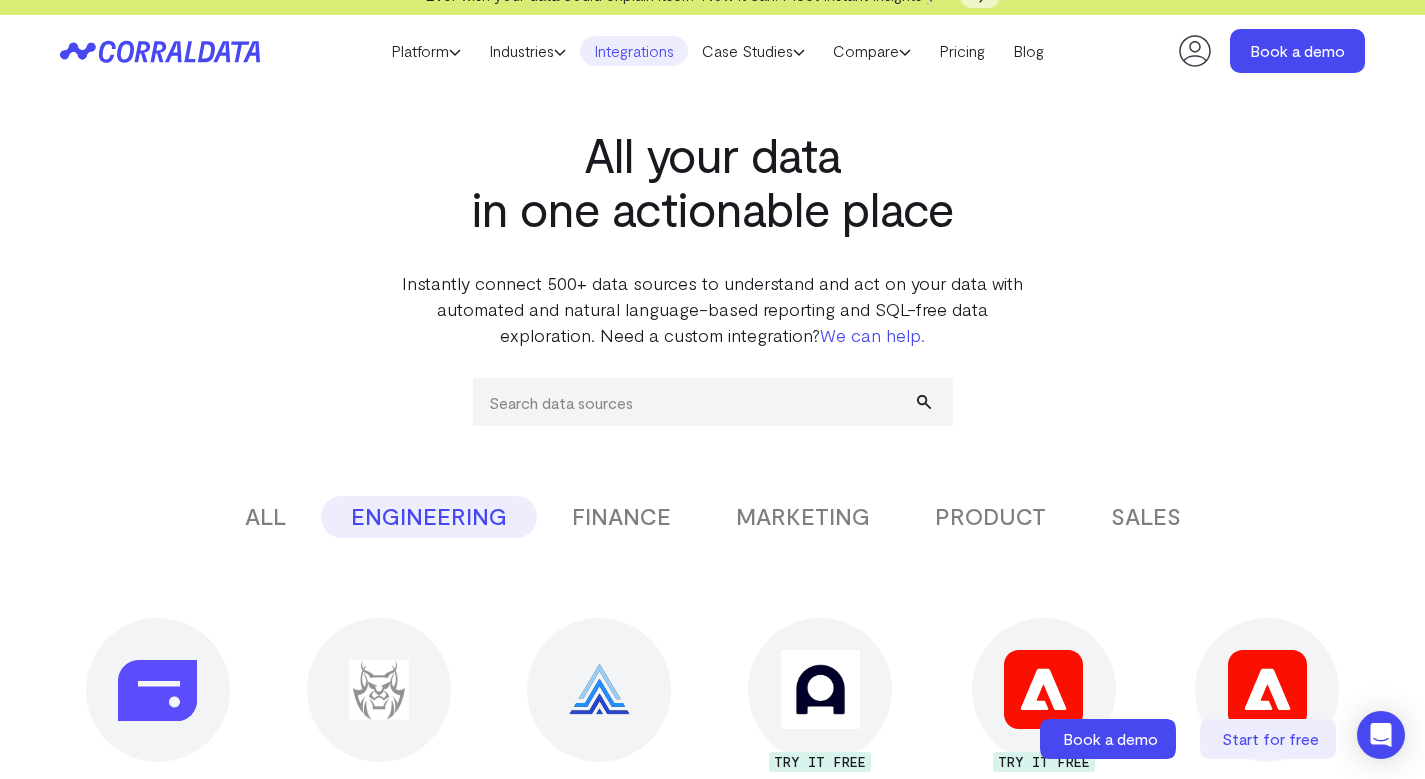 scroll, scrollTop: 0, scrollLeft: 0, axis: both 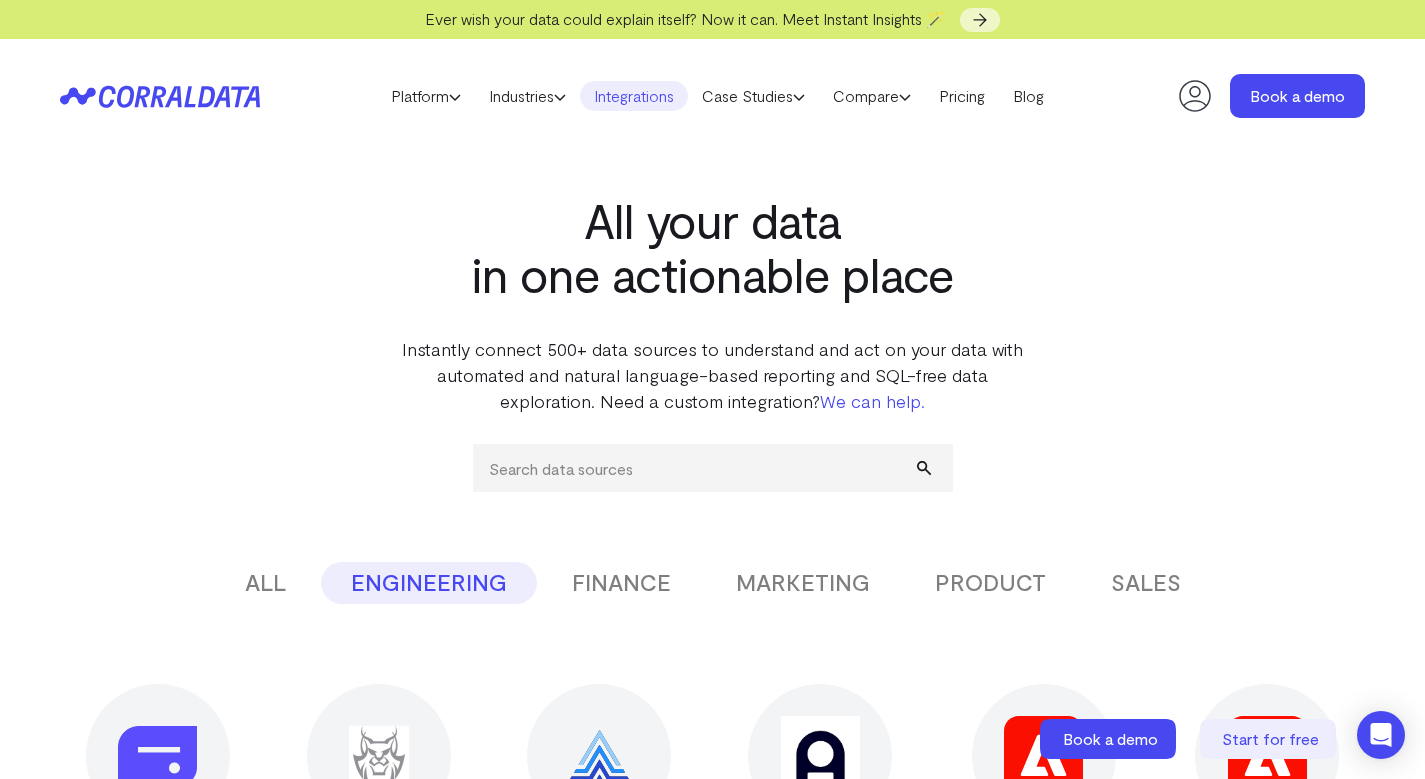 click on "FINANCE" at bounding box center [621, 583] 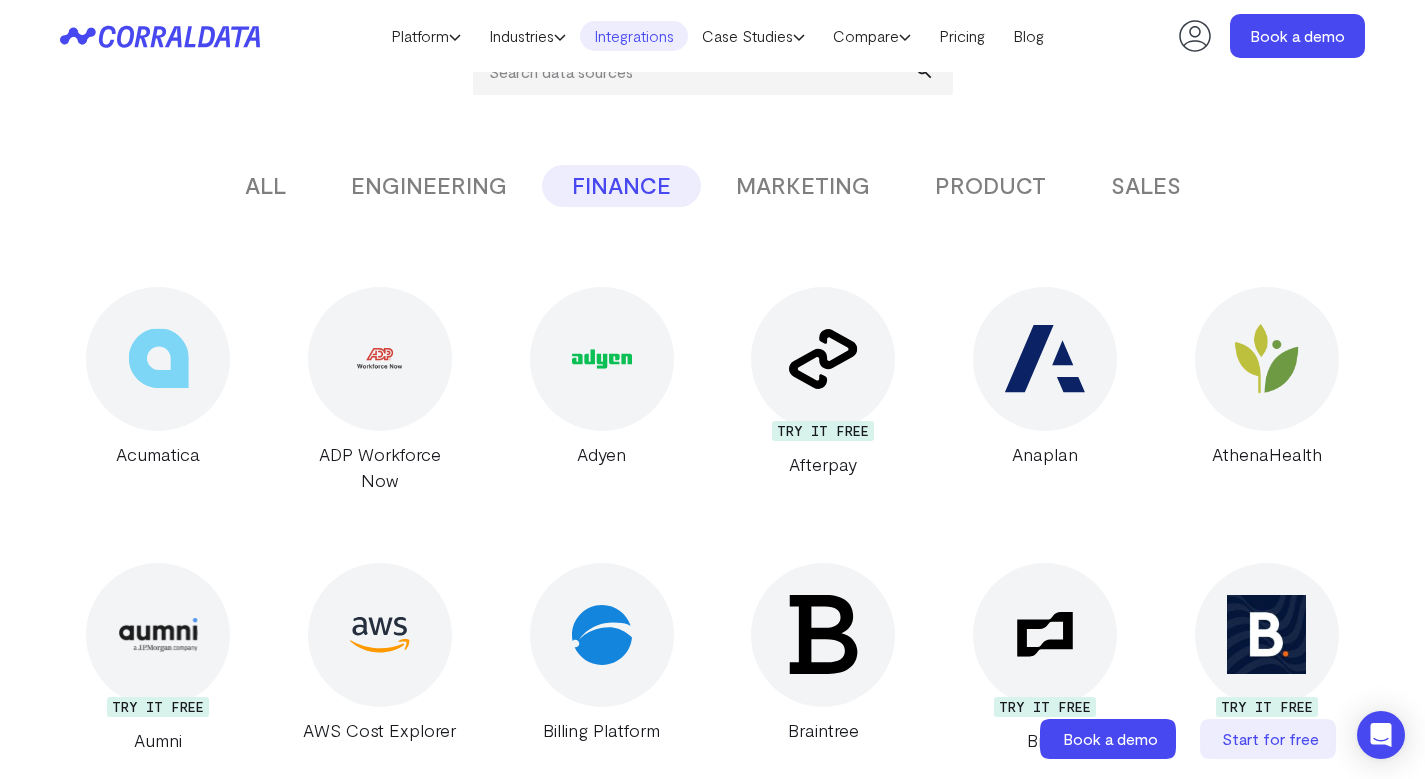 scroll, scrollTop: 205, scrollLeft: 0, axis: vertical 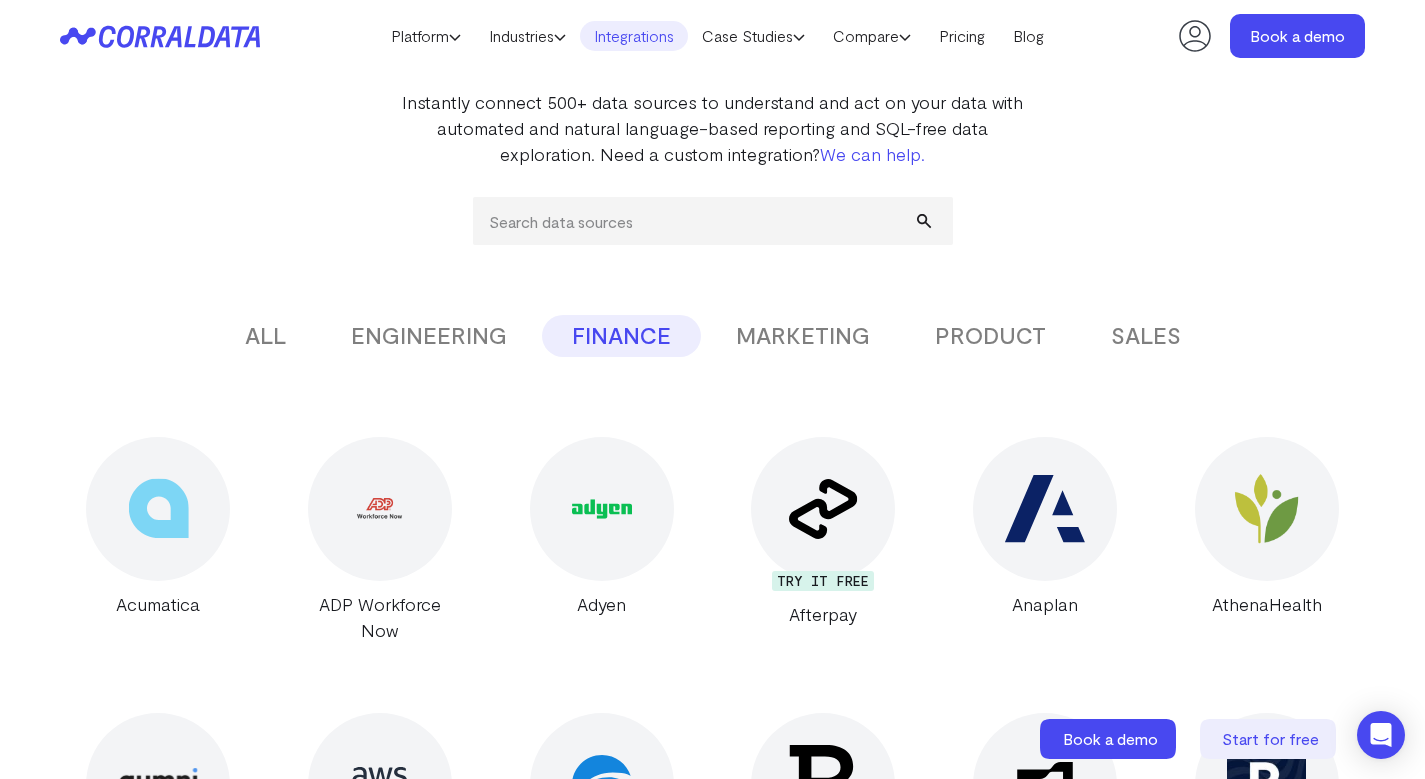 click on "MARKETING" at bounding box center (803, 336) 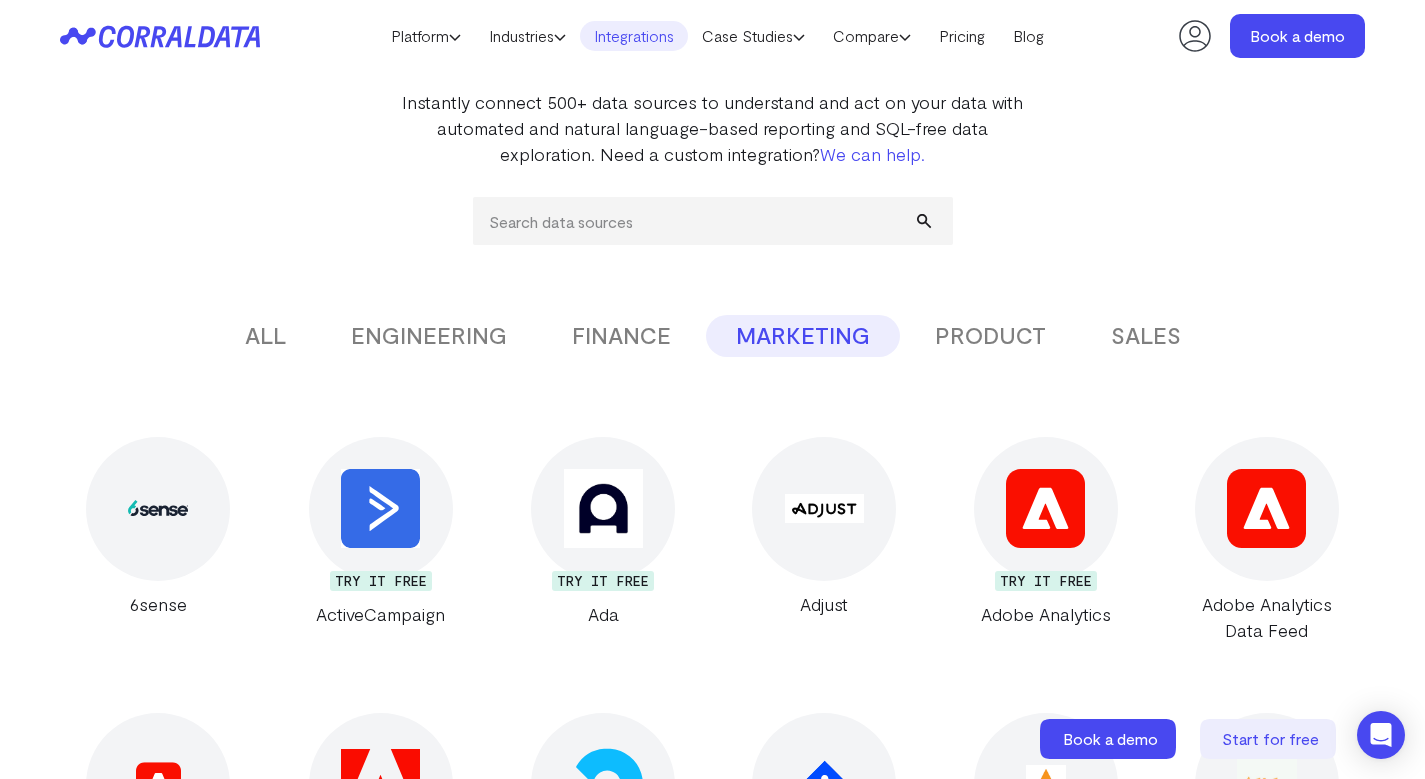 click on "PRODUCT" at bounding box center [990, 336] 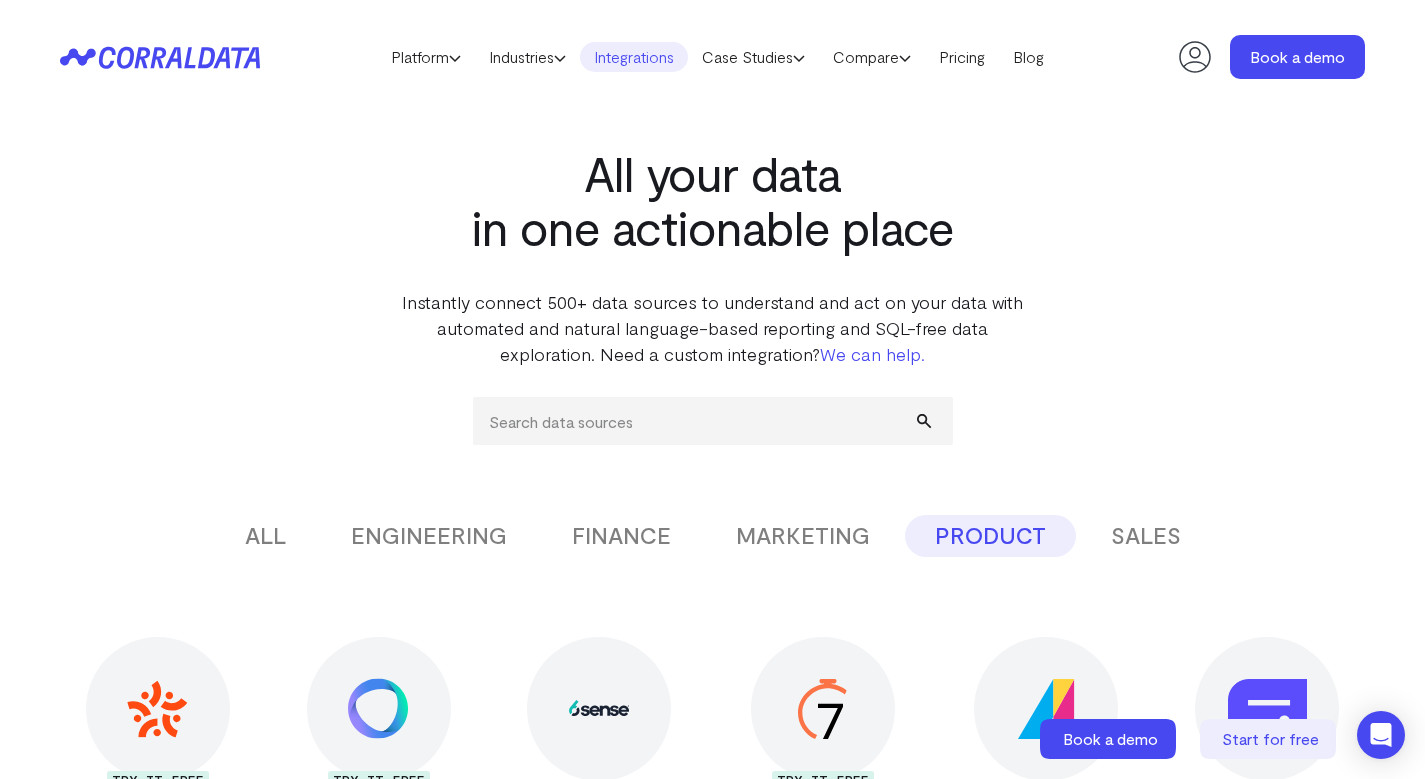 scroll, scrollTop: 0, scrollLeft: 0, axis: both 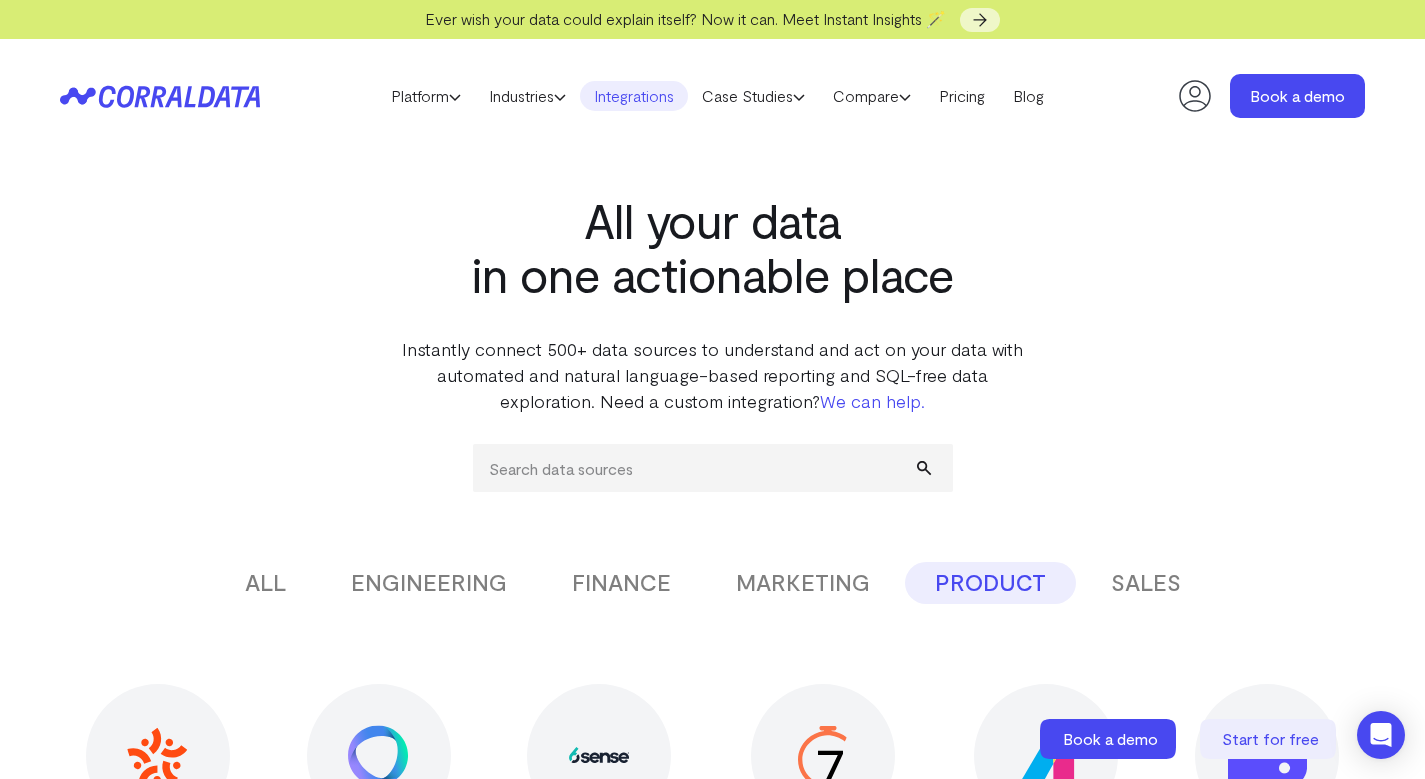 click on "Instantly connect 500+ data sources to understand and act on your data with automated and natural language-based reporting and SQL-free data exploration. Need a custom integration?  We can help." at bounding box center (713, 375) 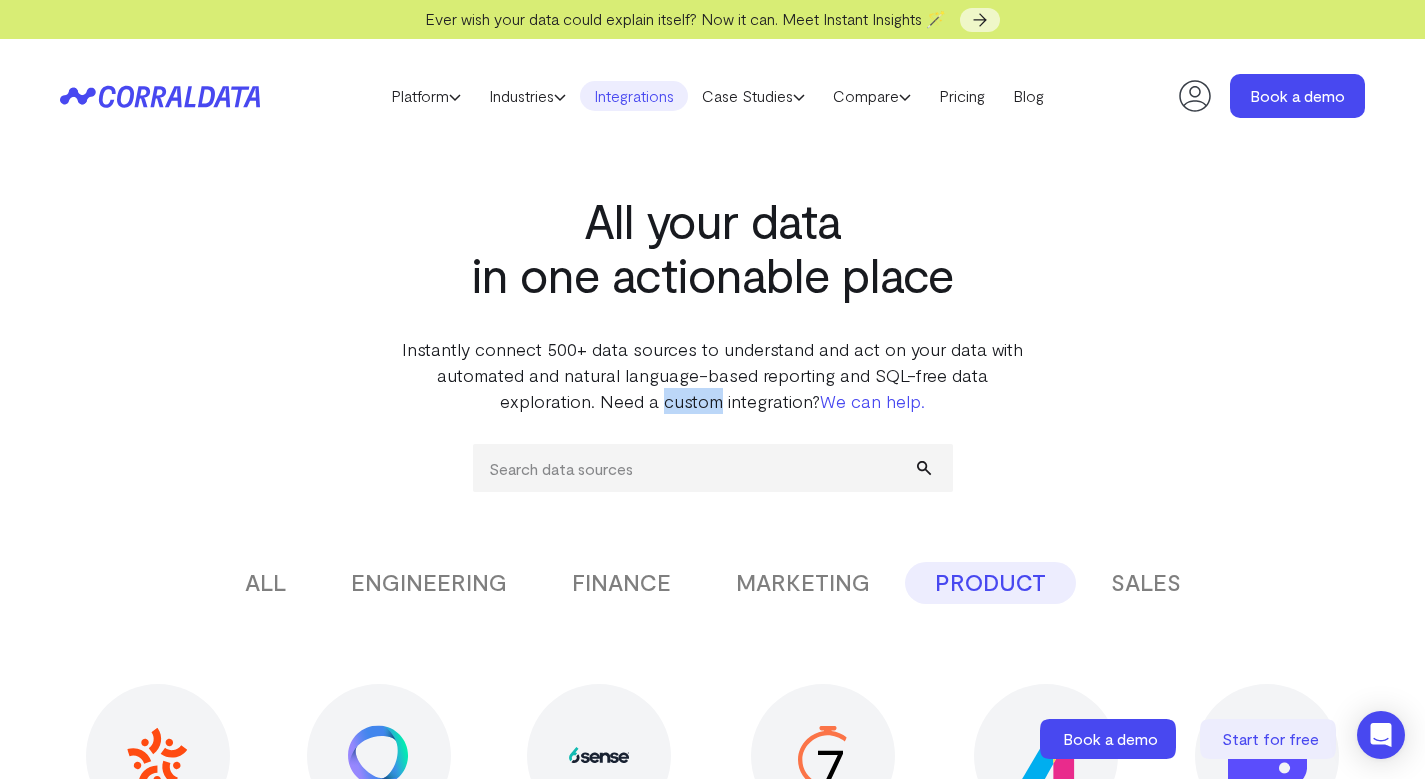 click on "Instantly connect 500+ data sources to understand and act on your data with automated and natural language-based reporting and SQL-free data exploration. Need a custom integration?  We can help." at bounding box center [713, 375] 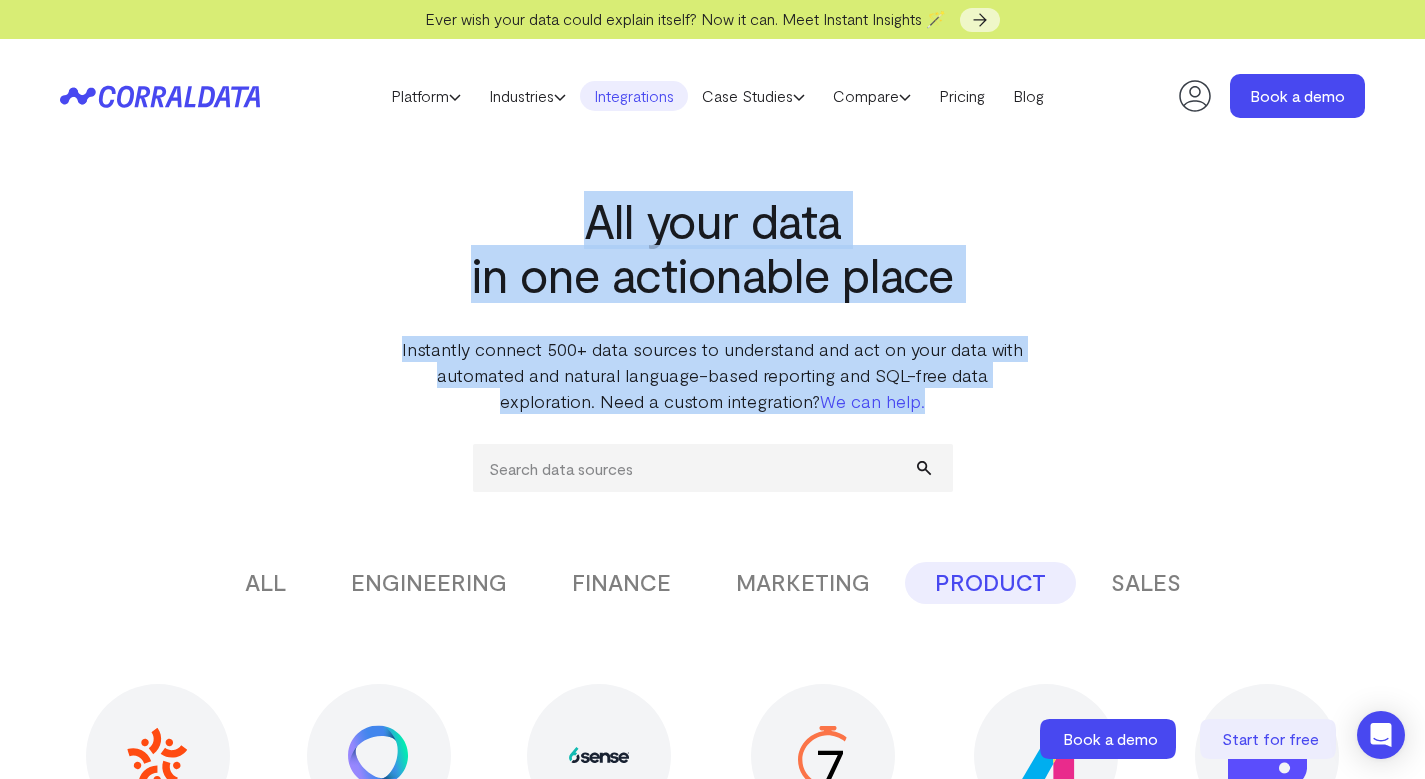 drag, startPoint x: 690, startPoint y: 408, endPoint x: 711, endPoint y: 230, distance: 179.23448 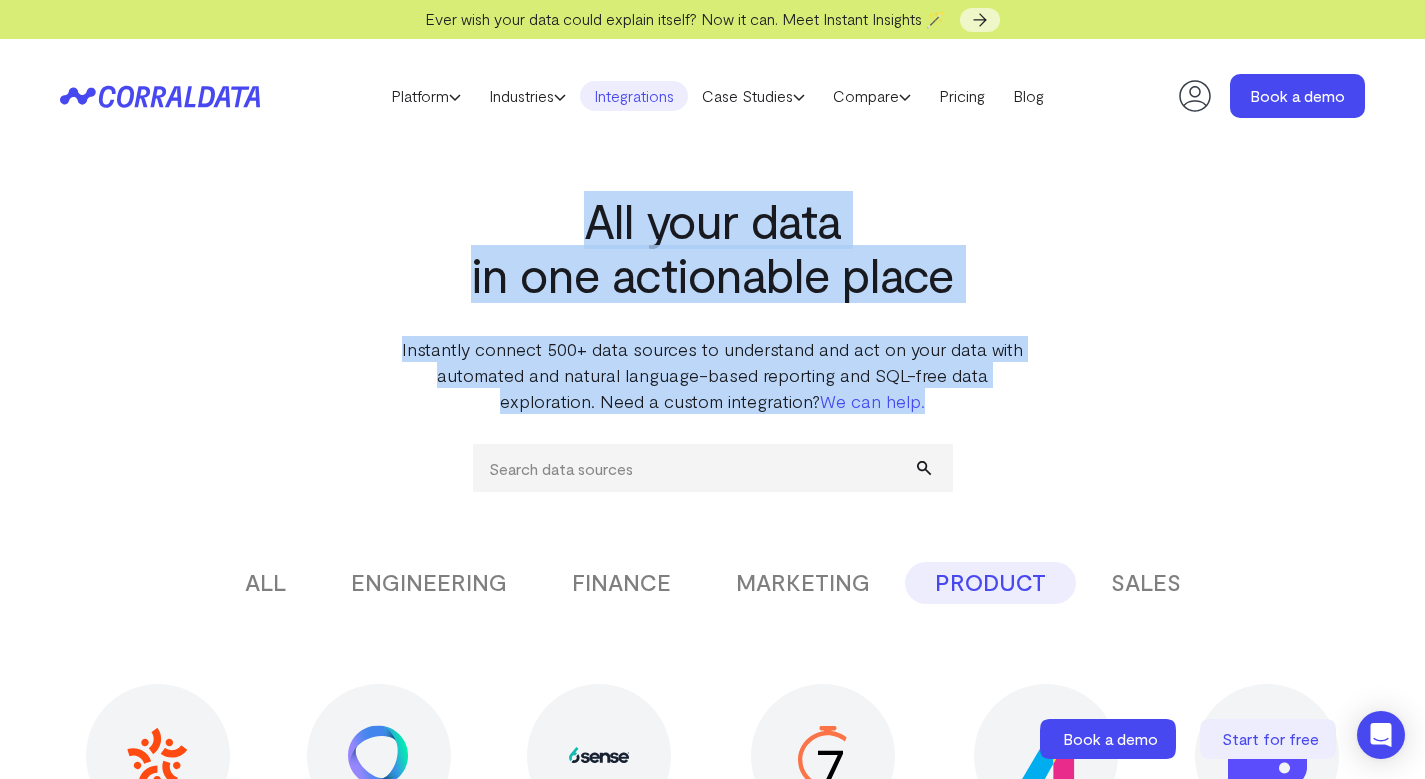 click on "All your data in one actionable place
Instantly connect 500+ data sources to understand and act on your data with automated and natural language-based reporting and SQL-free data exploration. Need a custom integration?  We can help." at bounding box center [713, 283] 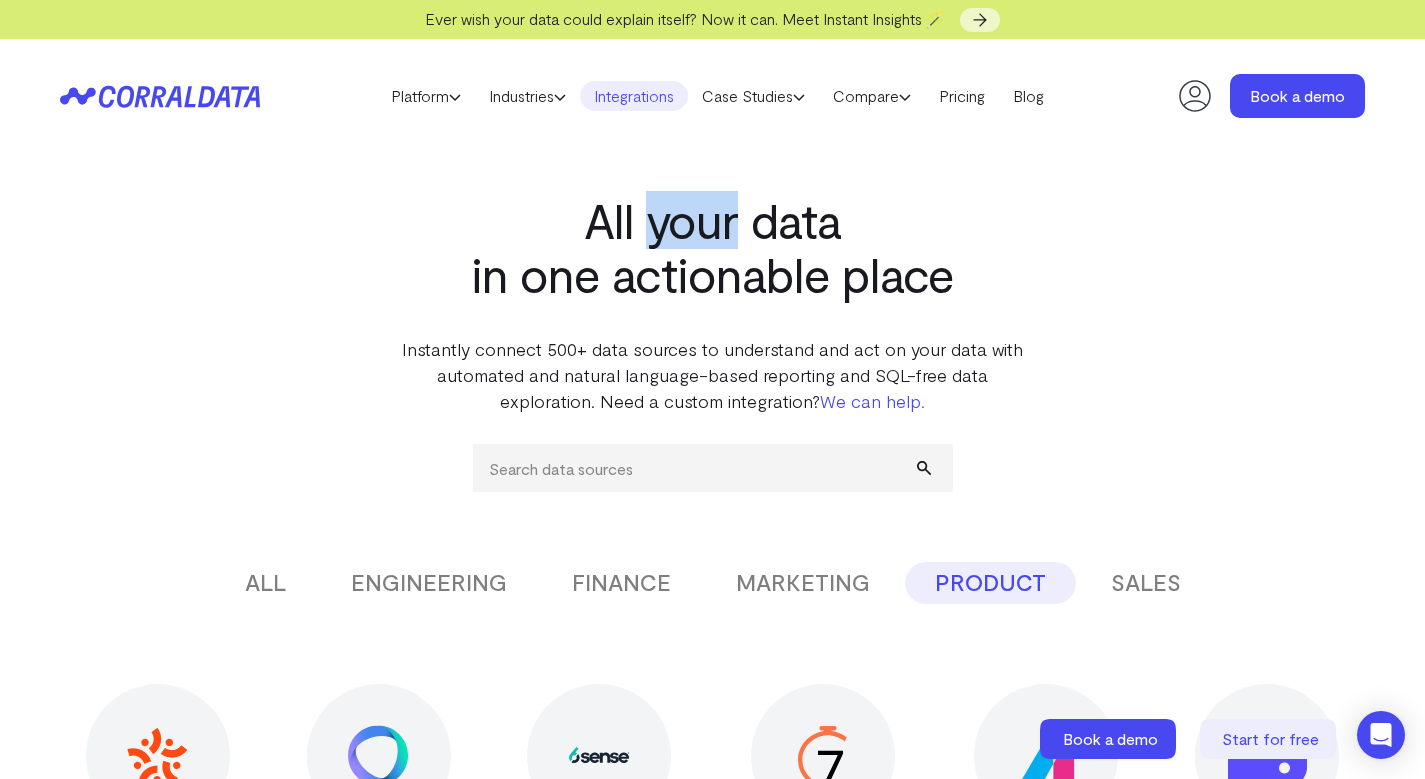click on "All your data in one actionable place" at bounding box center [713, 247] 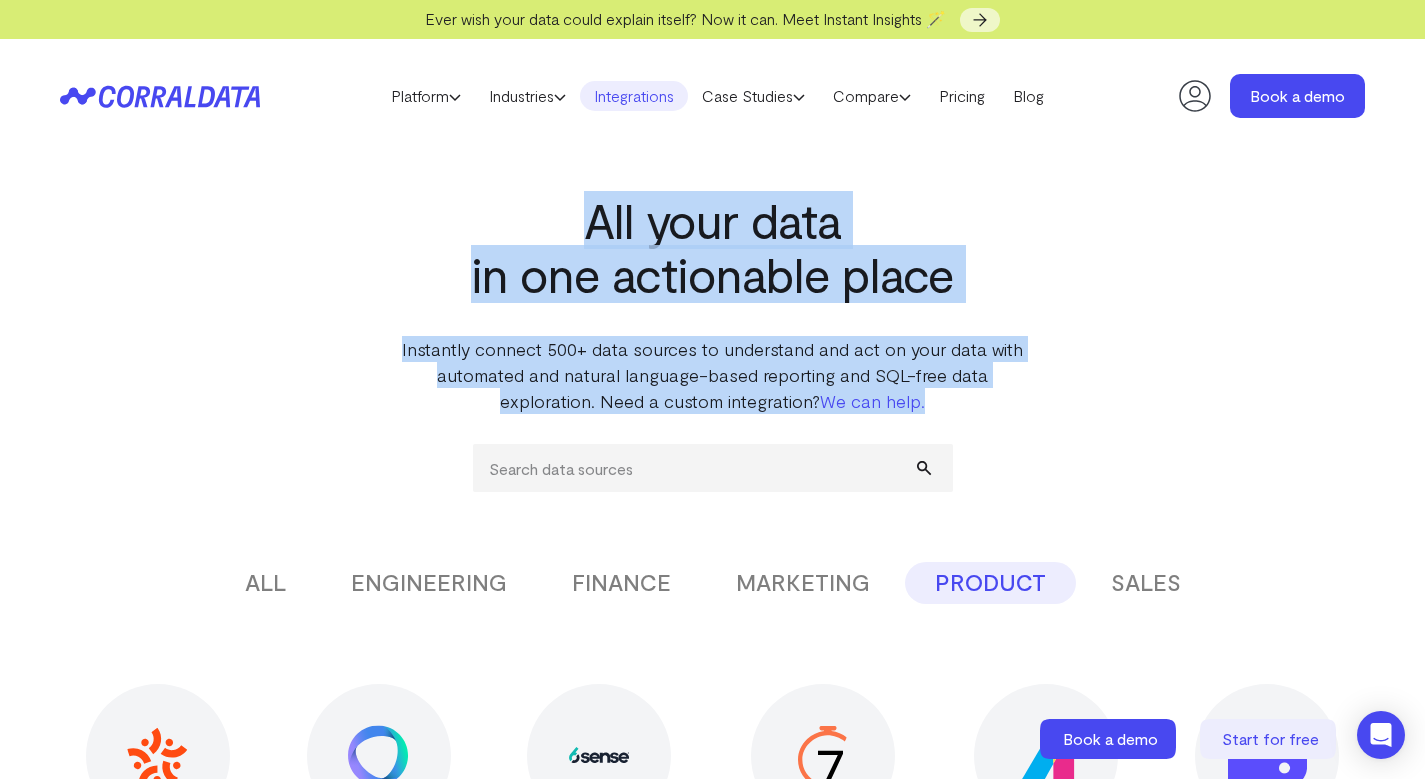 drag, startPoint x: 711, startPoint y: 221, endPoint x: 767, endPoint y: 370, distance: 159.17601 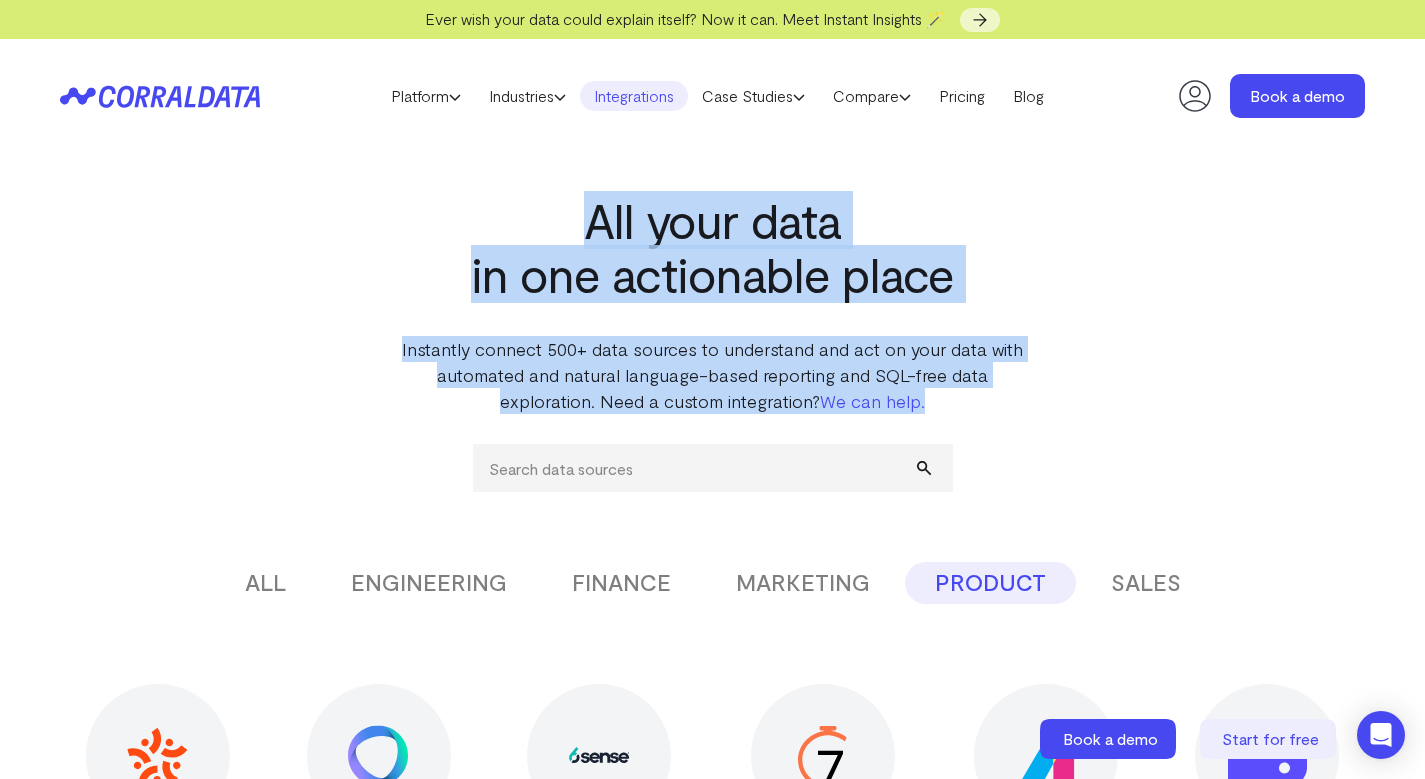 click on "All your data in one actionable place
Instantly connect 500+ data sources to understand and act on your data with automated and natural language-based reporting and SQL-free data exploration. Need a custom integration?  We can help." at bounding box center (713, 283) 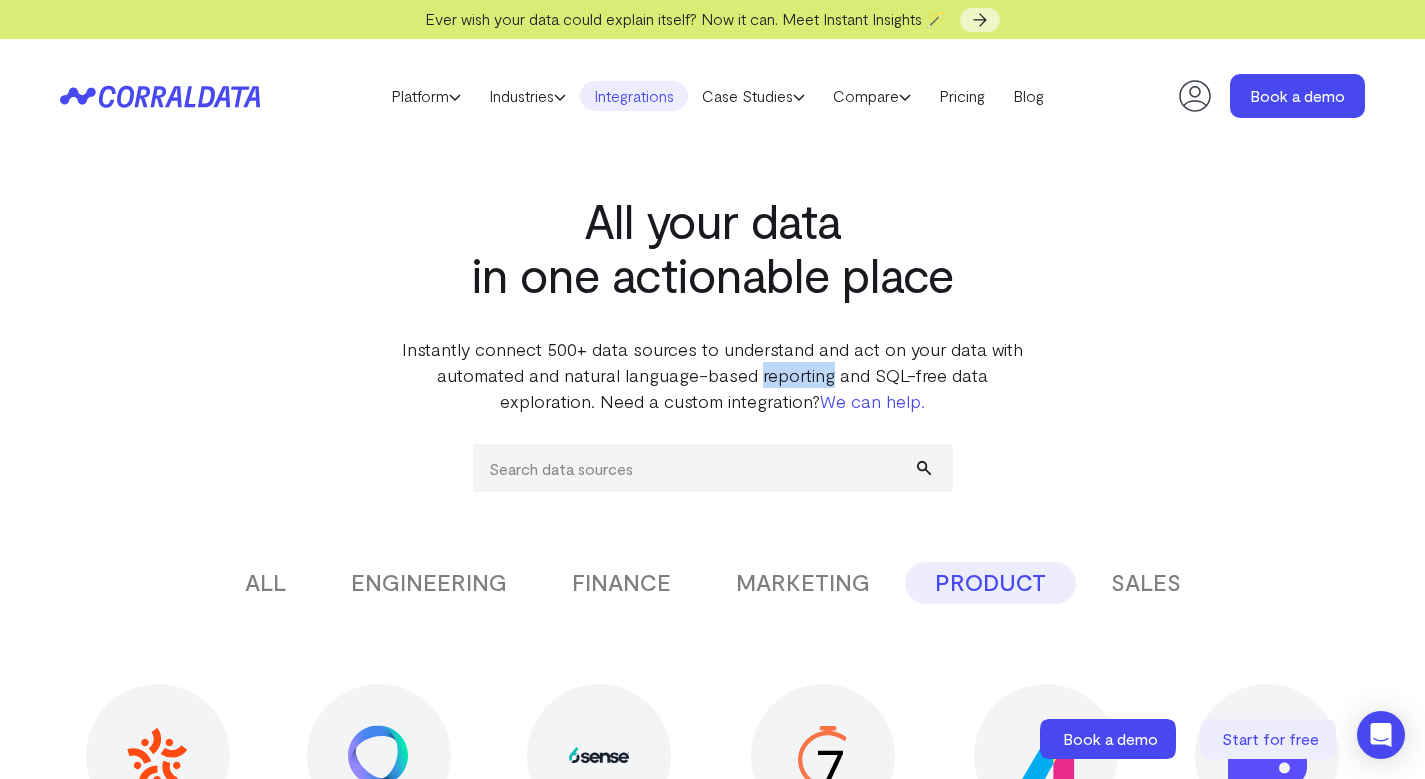 click on "Instantly connect 500+ data sources to understand and act on your data with automated and natural language-based reporting and SQL-free data exploration. Need a custom integration?  We can help." at bounding box center (713, 375) 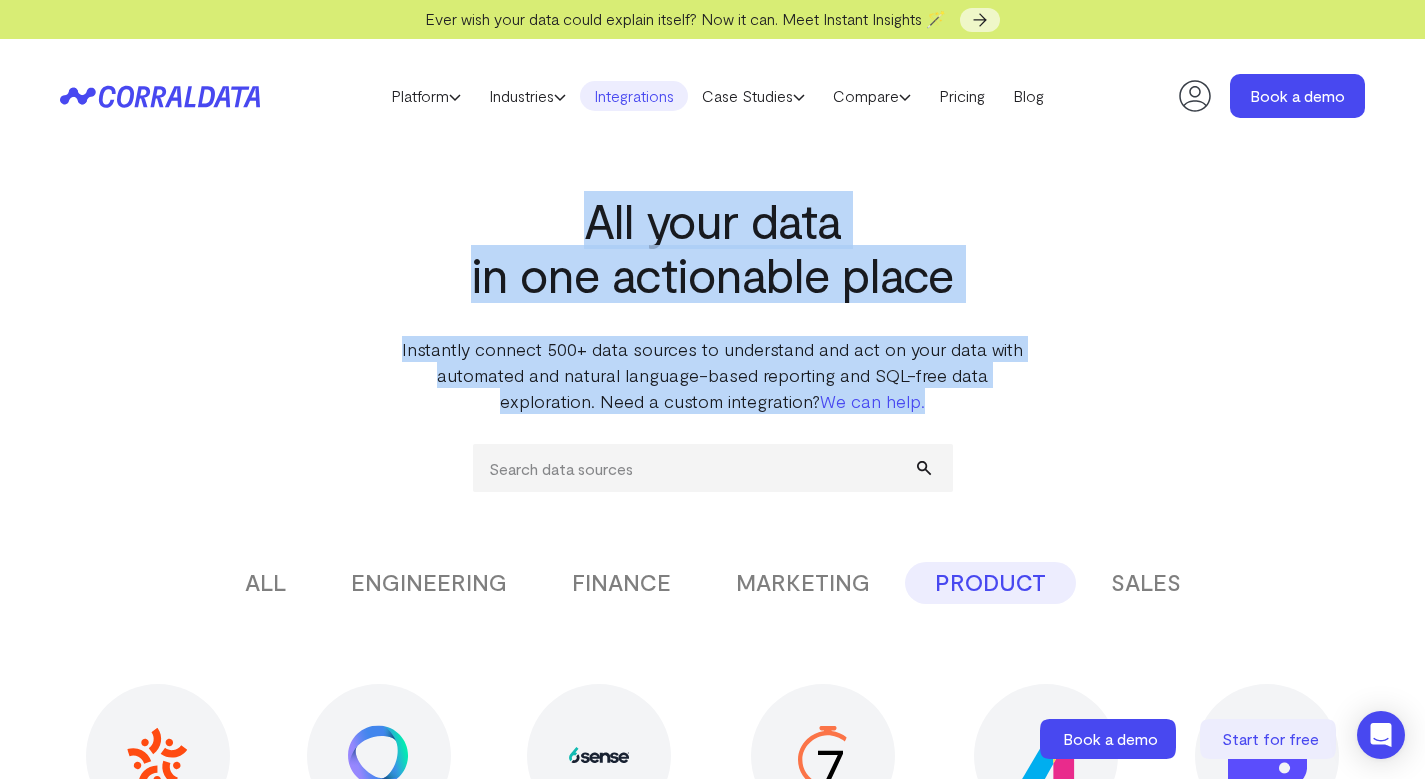 drag, startPoint x: 767, startPoint y: 370, endPoint x: 698, endPoint y: 211, distance: 173.32628 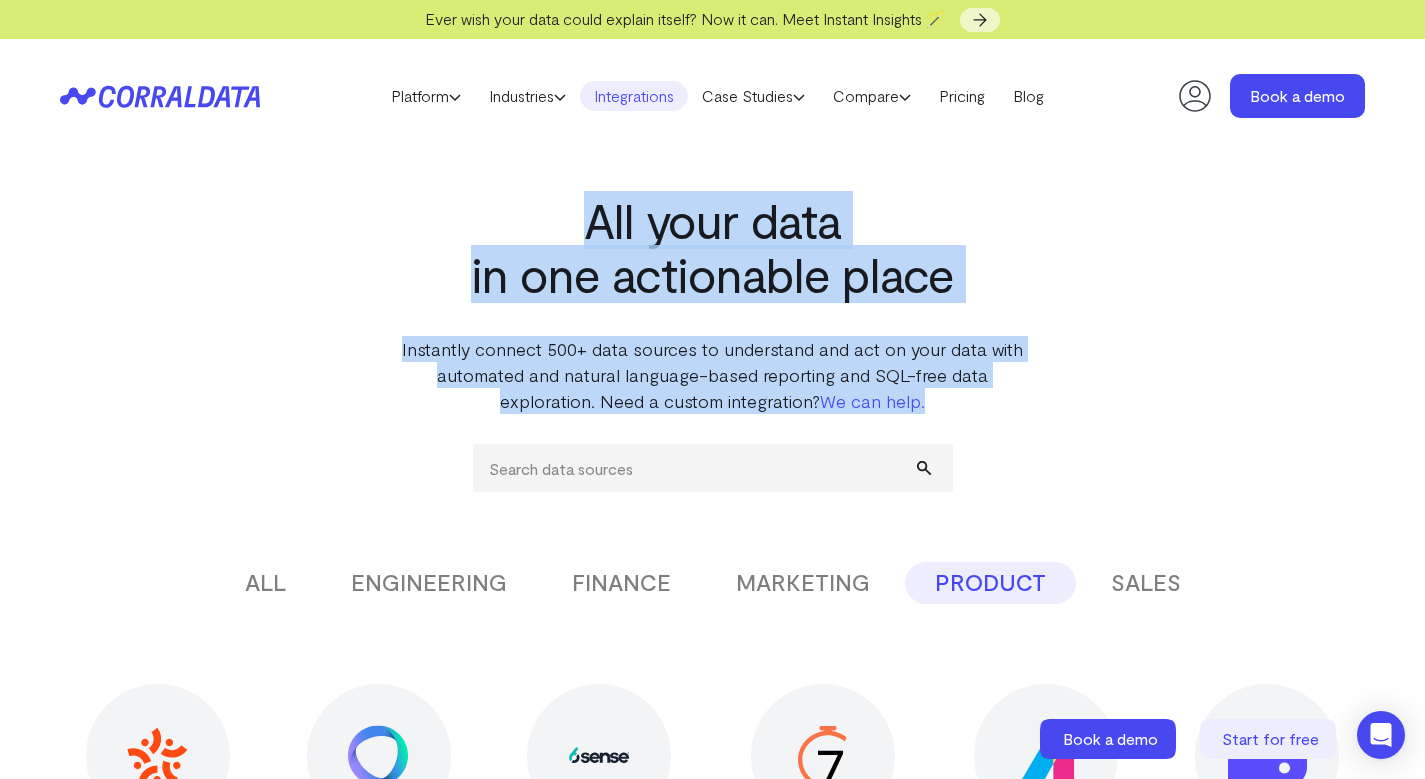 click on "All your data in one actionable place
Instantly connect 500+ data sources to understand and act on your data with automated and natural language-based reporting and SQL-free data exploration. Need a custom integration?  We can help." at bounding box center [713, 283] 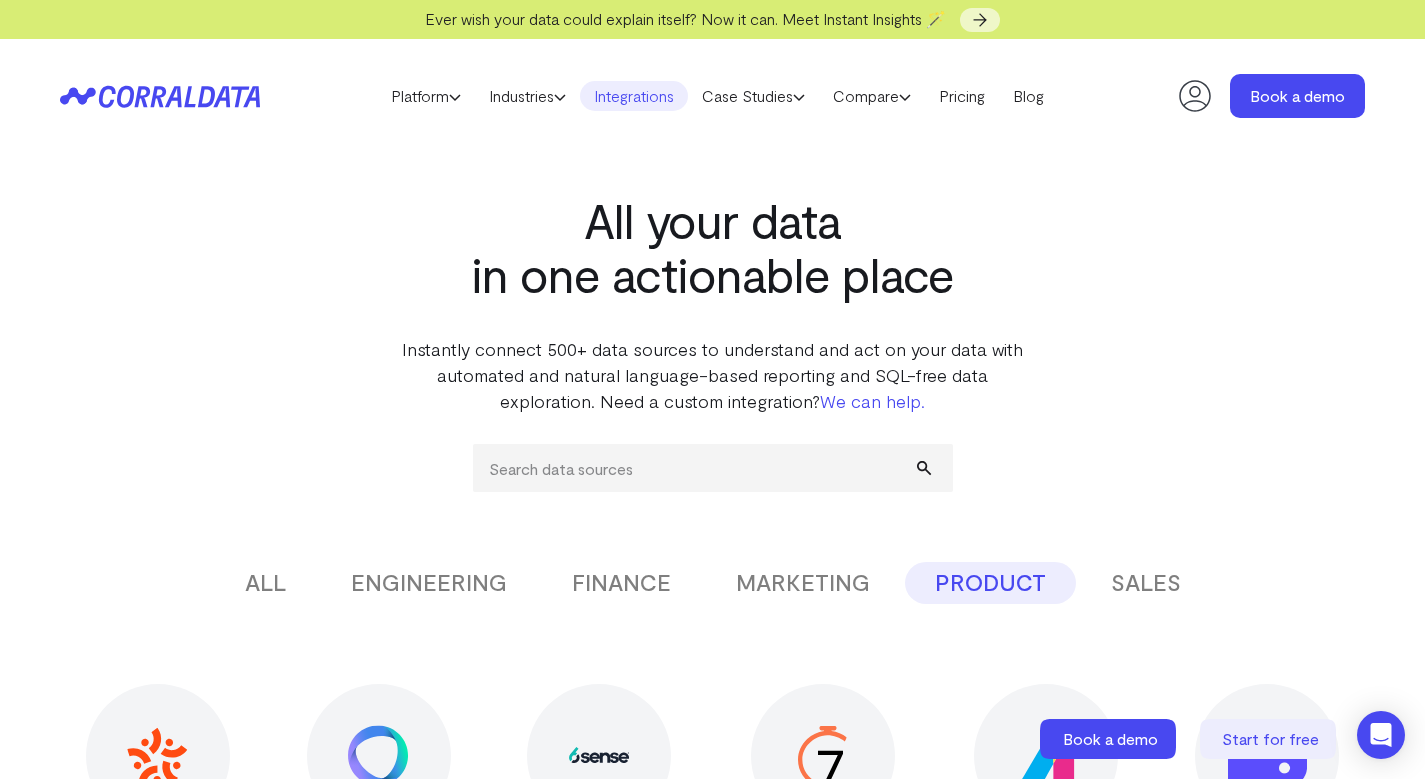 click on "All your data in one actionable place" at bounding box center (713, 247) 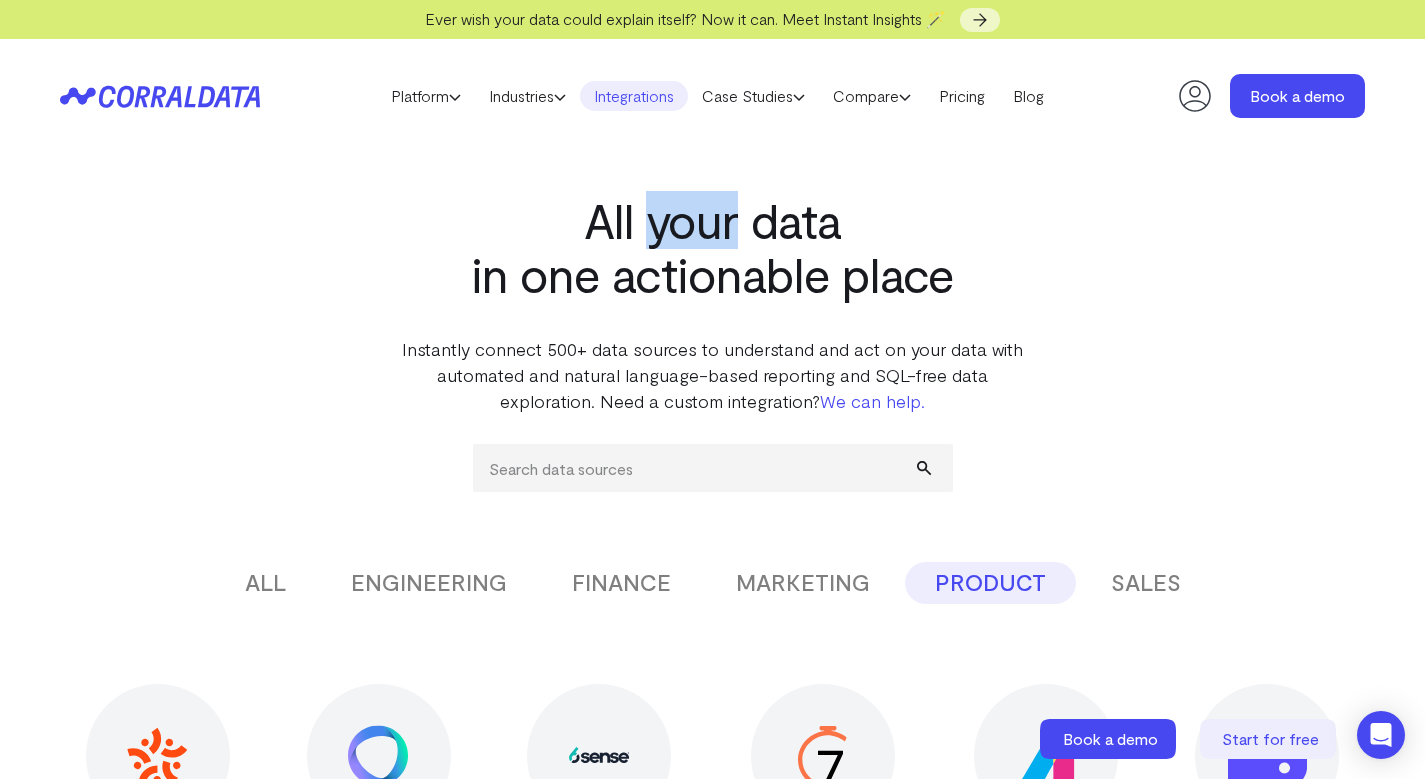 click on "All your data in one actionable place" at bounding box center [713, 247] 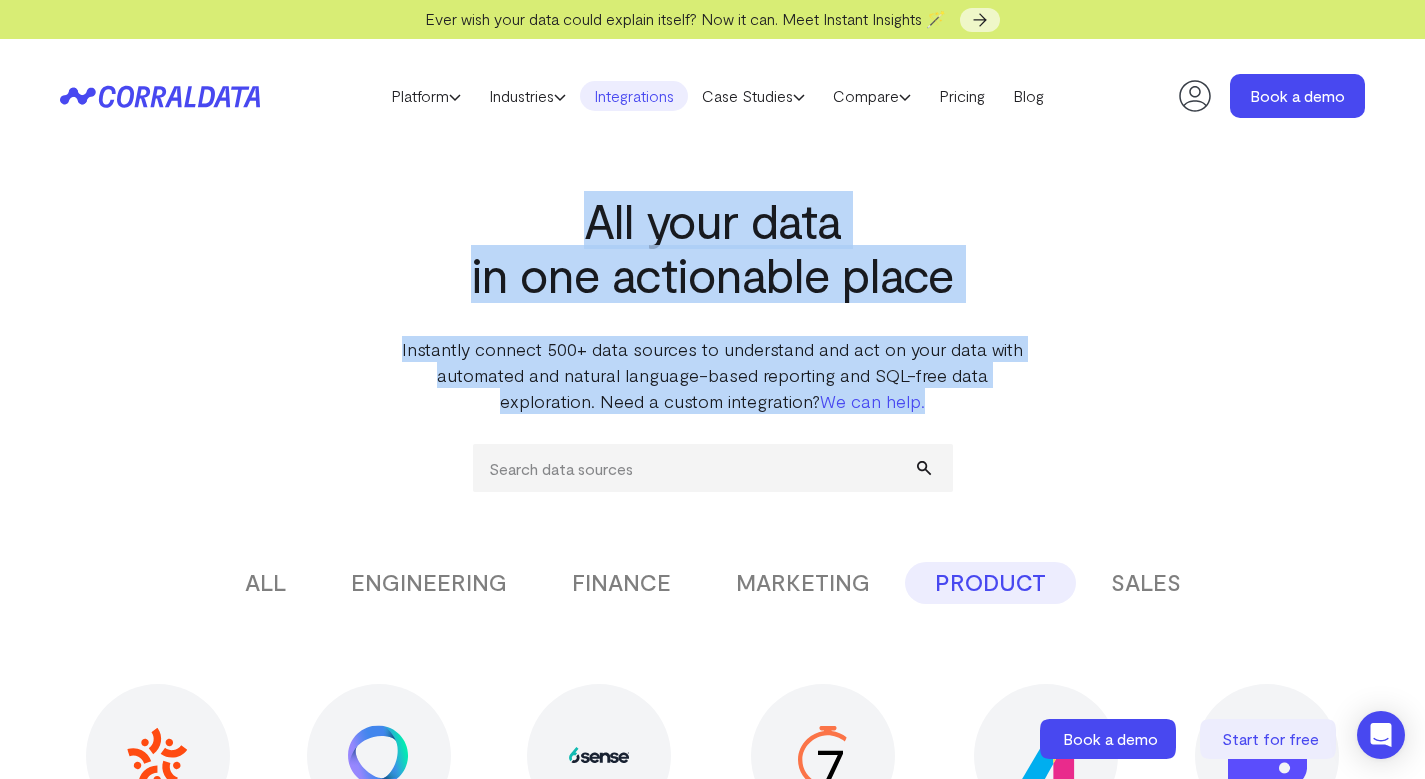 drag, startPoint x: 698, startPoint y: 210, endPoint x: 731, endPoint y: 329, distance: 123.49089 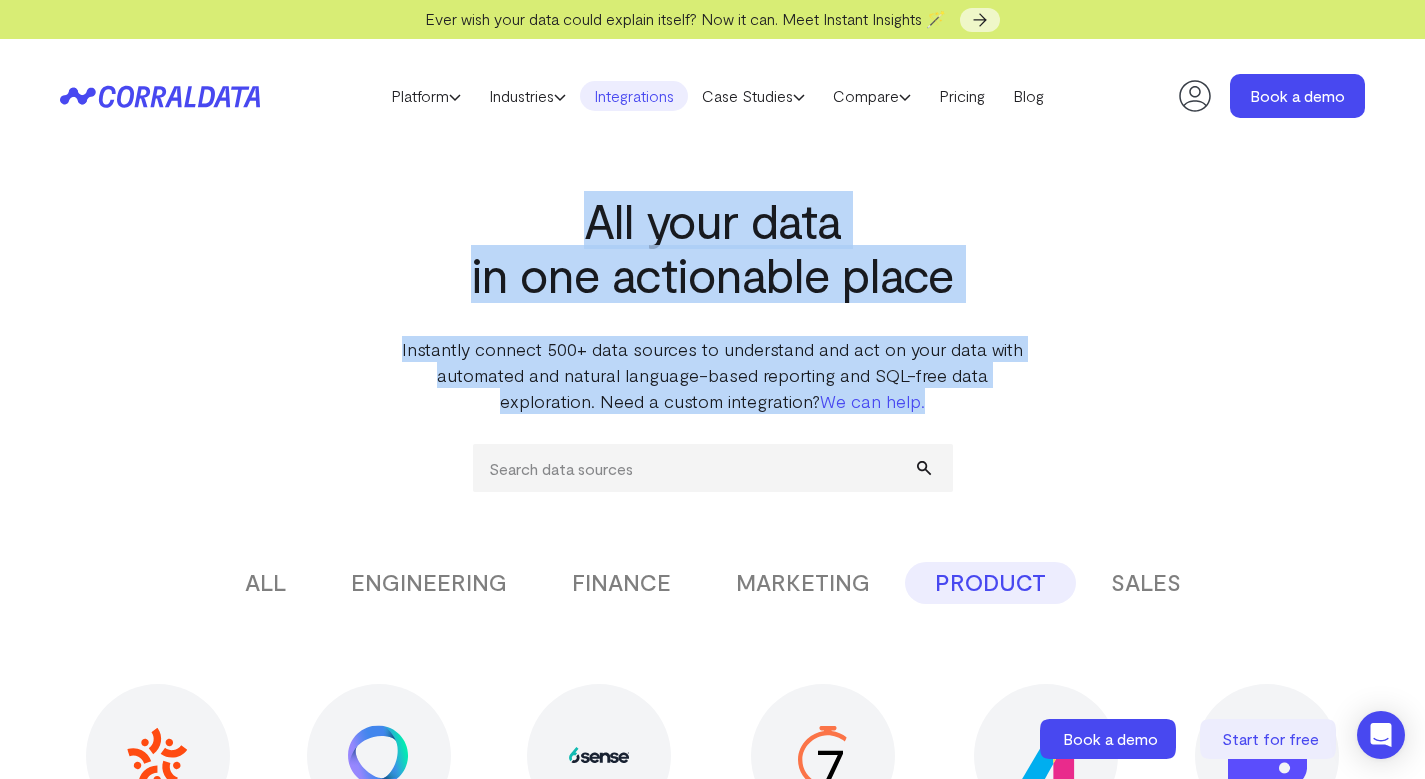 click on "All your data in one actionable place
Instantly connect 500+ data sources to understand and act on your data with automated and natural language-based reporting and SQL-free data exploration. Need a custom integration?  We can help." at bounding box center [713, 283] 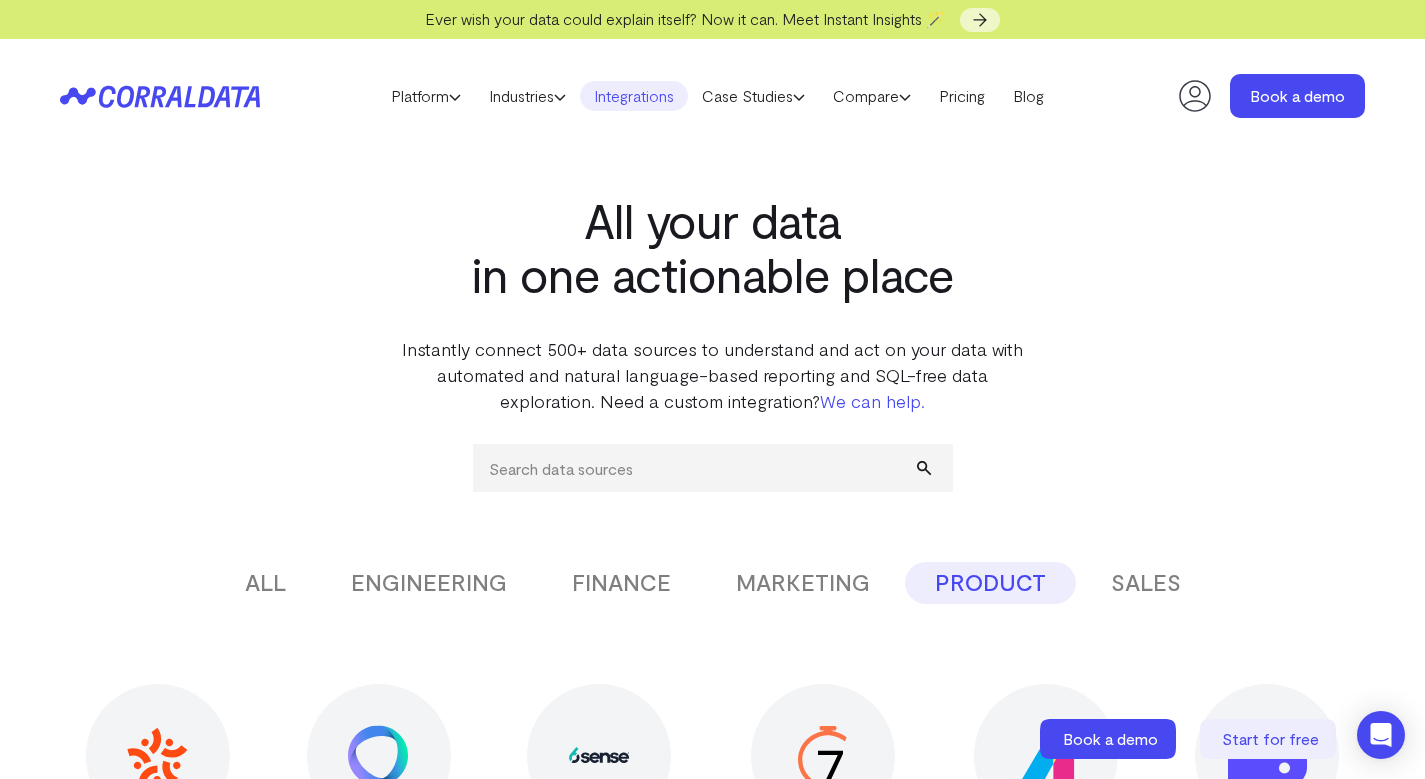 click on "All your data in one actionable place
Instantly connect 500+ data sources to understand and act on your data with automated and natural language-based reporting and SQL-free data exploration. Need a custom integration?  We can help." at bounding box center [713, 283] 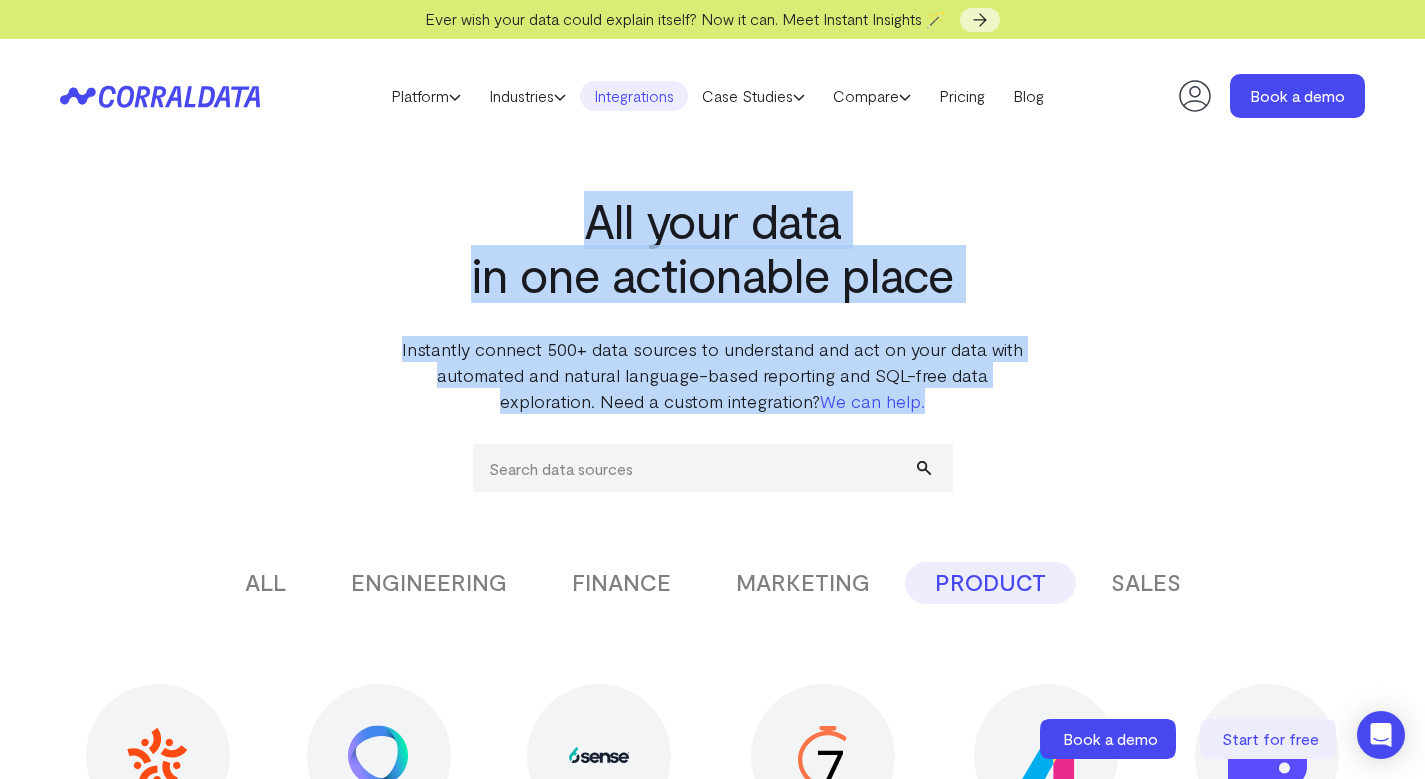 drag, startPoint x: 731, startPoint y: 330, endPoint x: 709, endPoint y: 213, distance: 119.05041 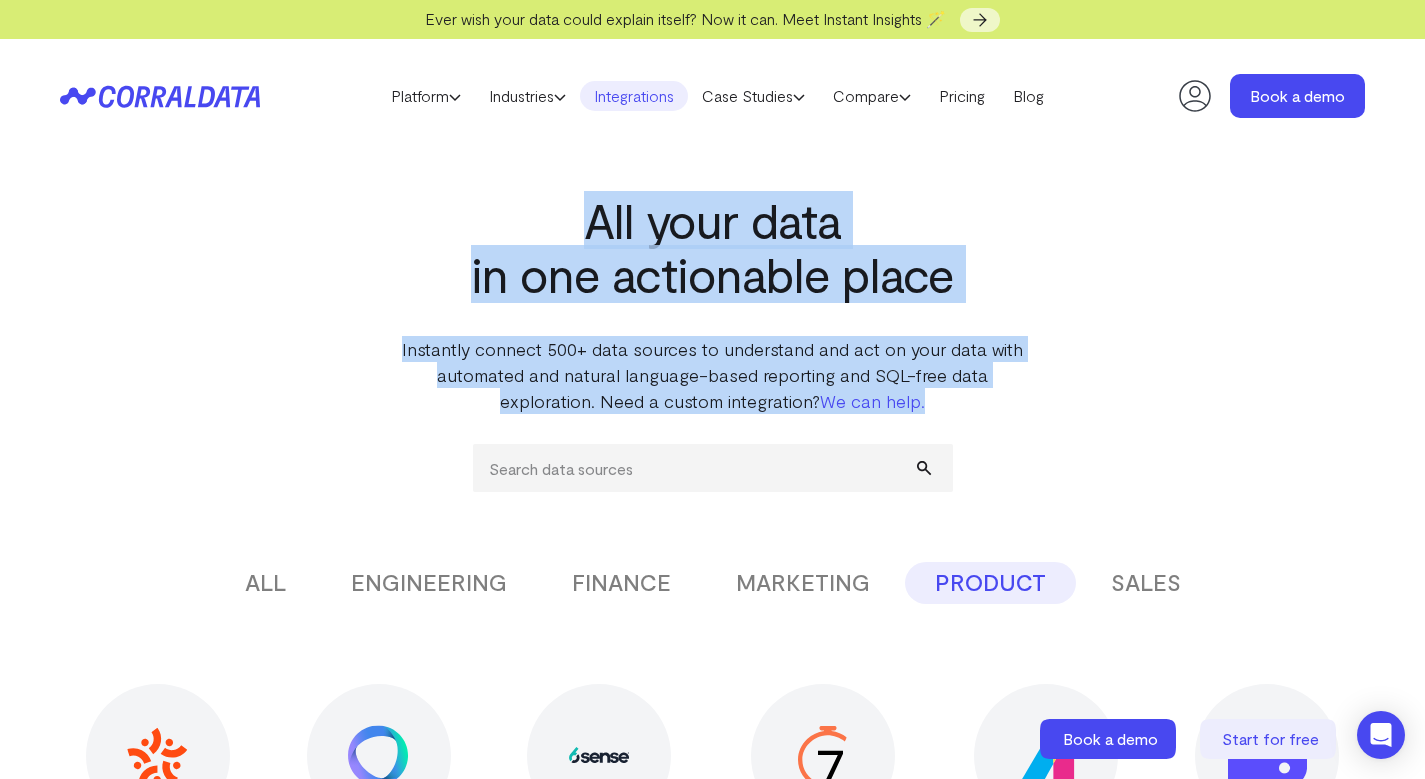 click on "All your data in one actionable place
Instantly connect 500+ data sources to understand and act on your data with automated and natural language-based reporting and SQL-free data exploration. Need a custom integration?  We can help." at bounding box center [713, 283] 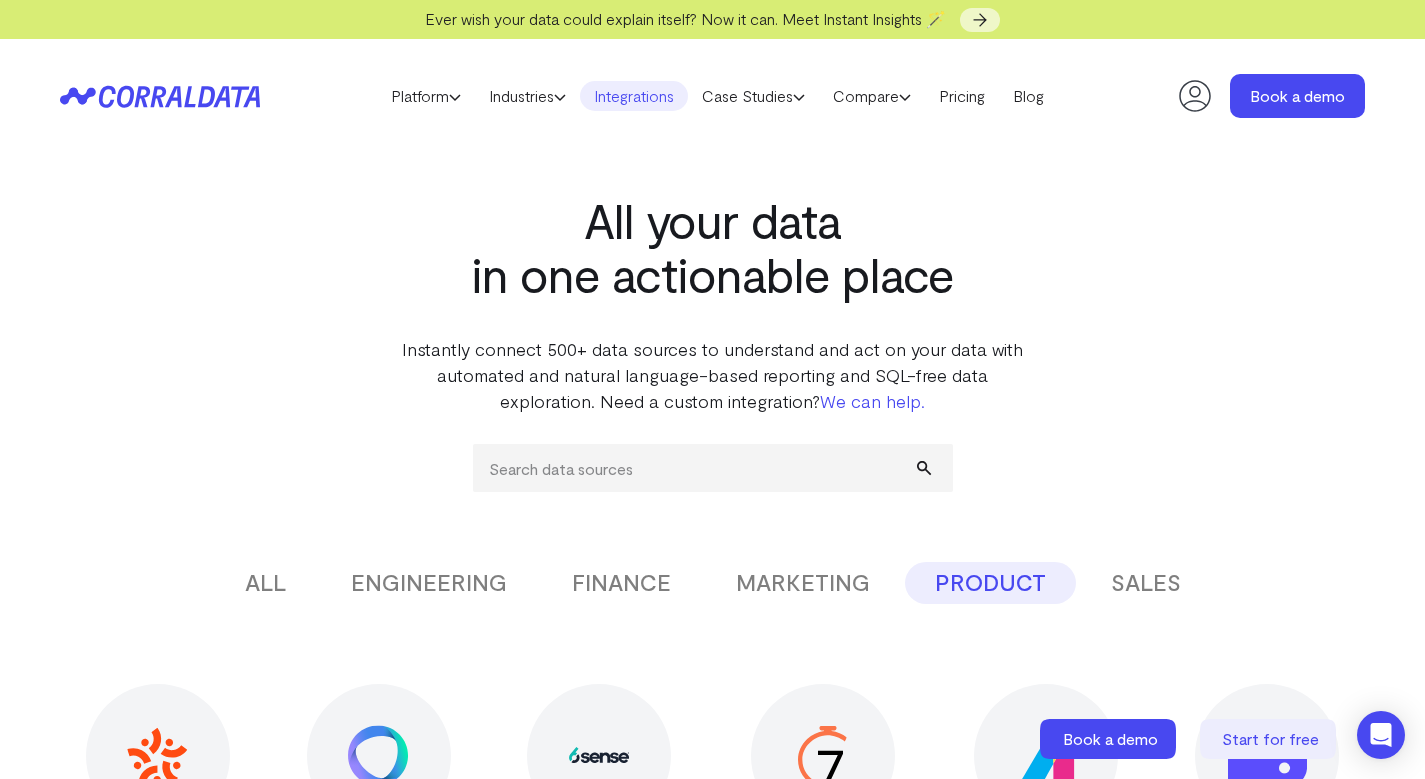 click on "All your data in one actionable place" at bounding box center (713, 247) 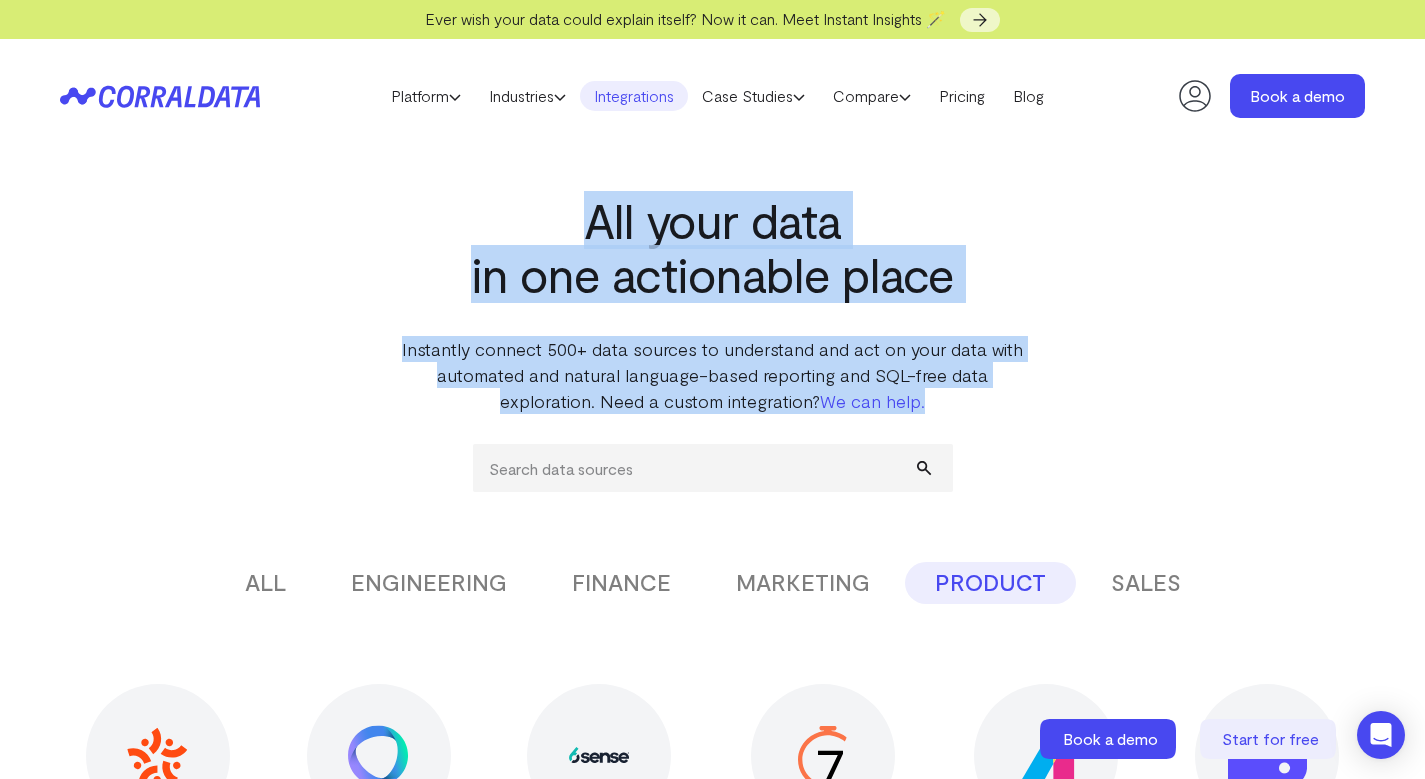 drag, startPoint x: 709, startPoint y: 213, endPoint x: 733, endPoint y: 359, distance: 147.95946 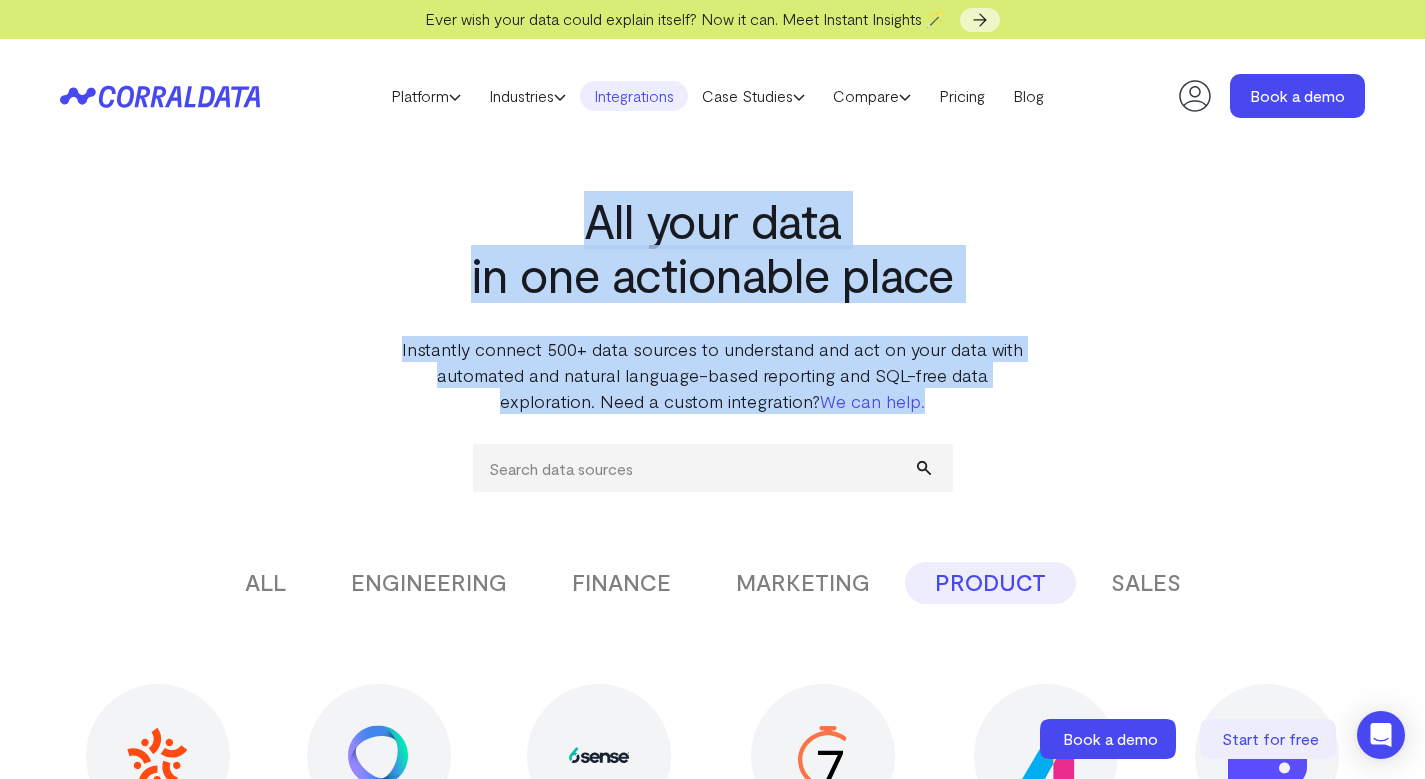 click on "All your data in one actionable place
Instantly connect 500+ data sources to understand and act on your data with automated and natural language-based reporting and SQL-free data exploration. Need a custom integration?  We can help." at bounding box center (713, 283) 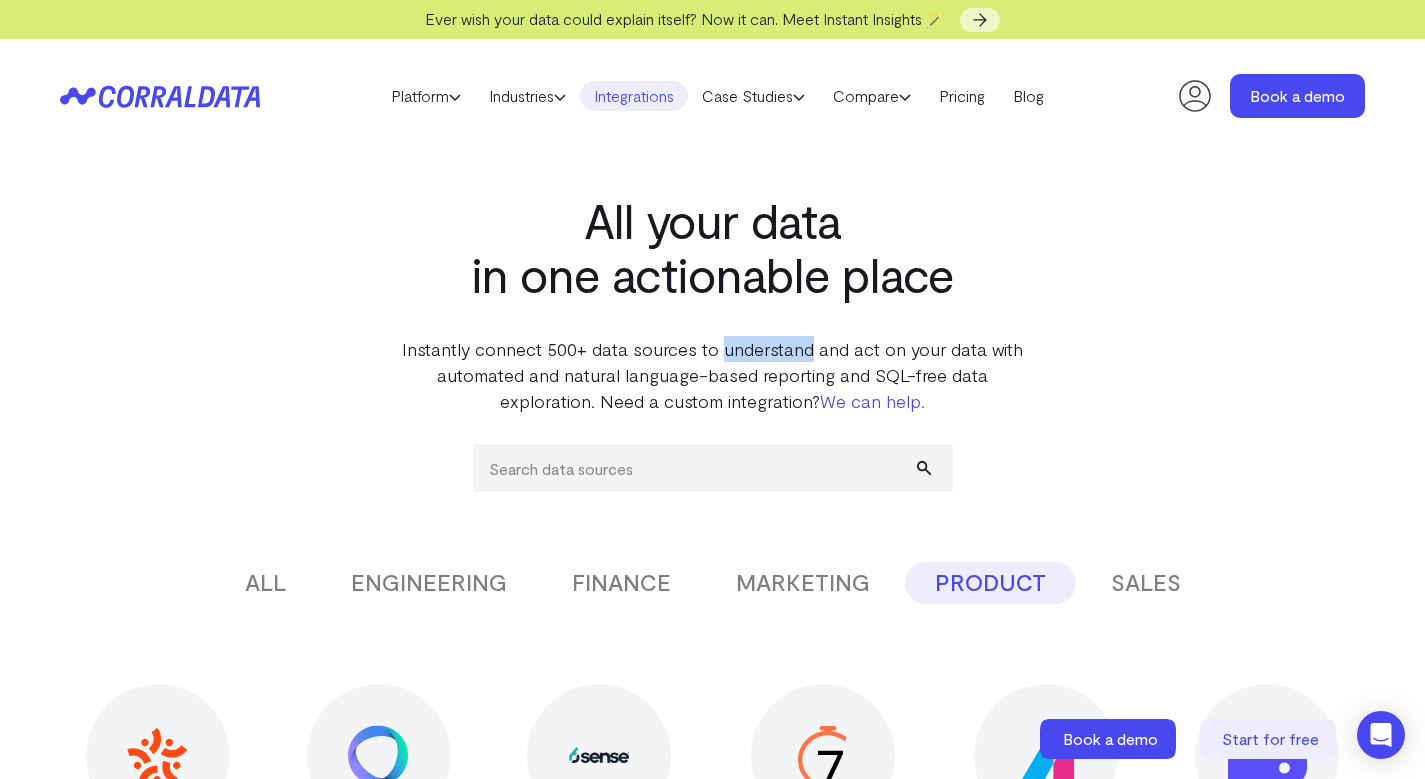 click on "Instantly connect 500+ data sources to understand and act on your data with automated and natural language-based reporting and SQL-free data exploration. Need a custom integration?  We can help." at bounding box center (713, 375) 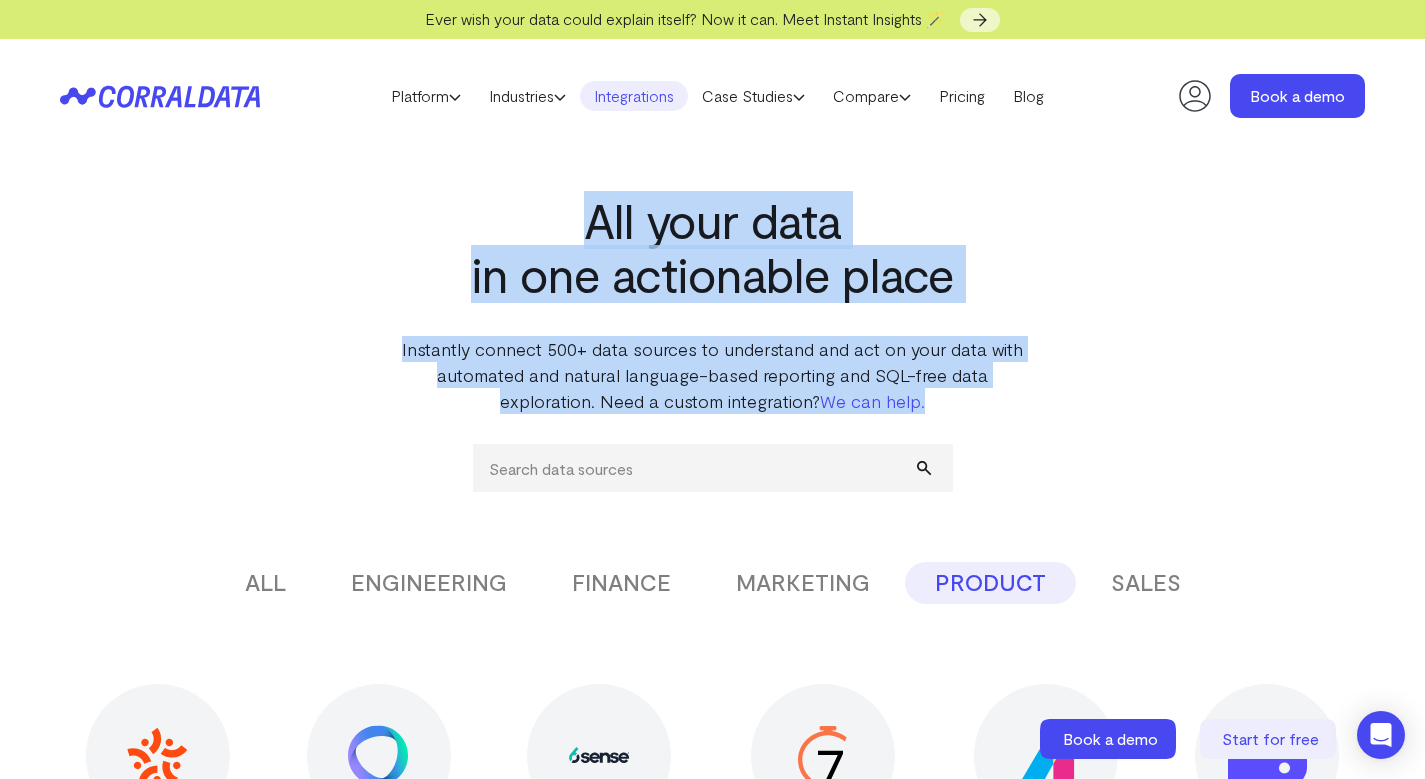 drag, startPoint x: 733, startPoint y: 359, endPoint x: 714, endPoint y: 200, distance: 160.1312 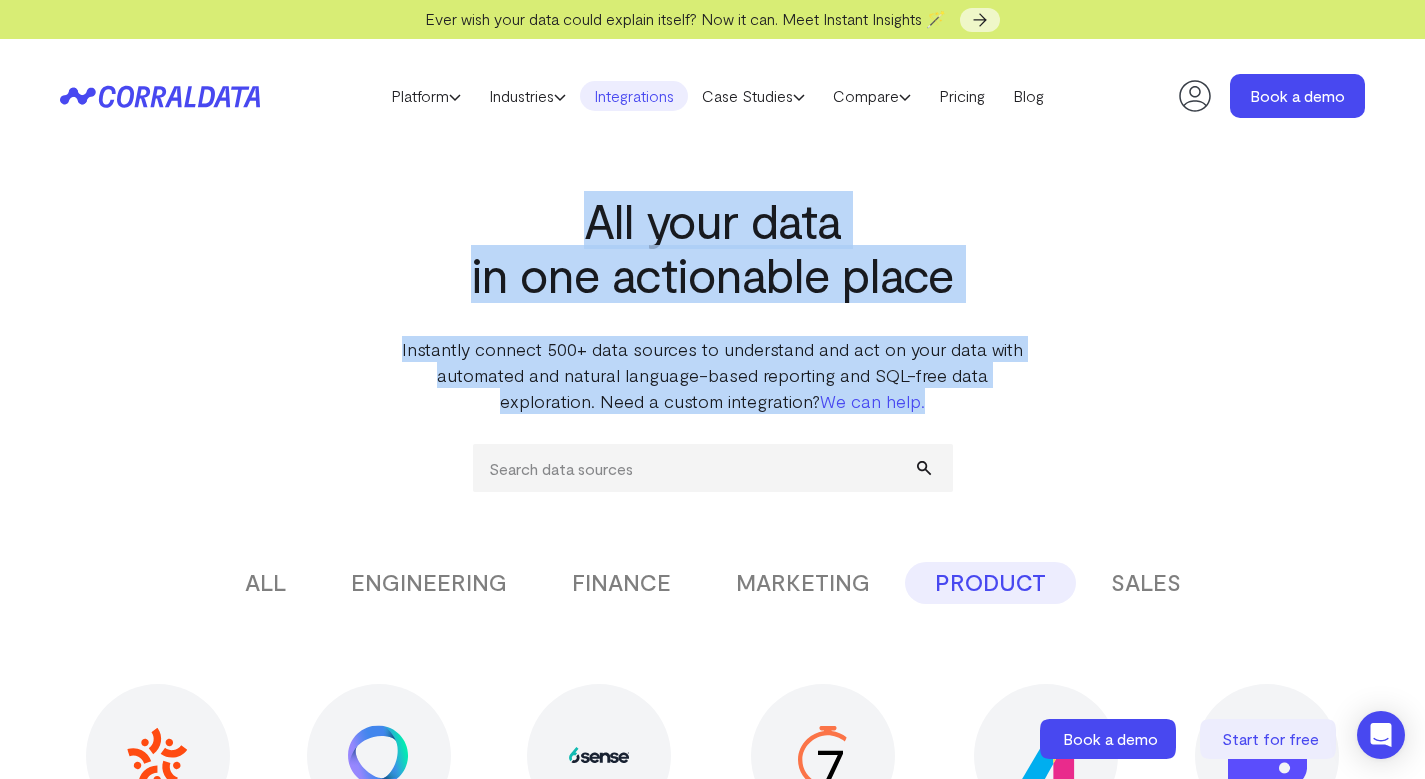 click on "All your data in one actionable place
Instantly connect 500+ data sources to understand and act on your data with automated and natural language-based reporting and SQL-free data exploration. Need a custom integration?  We can help." at bounding box center (713, 283) 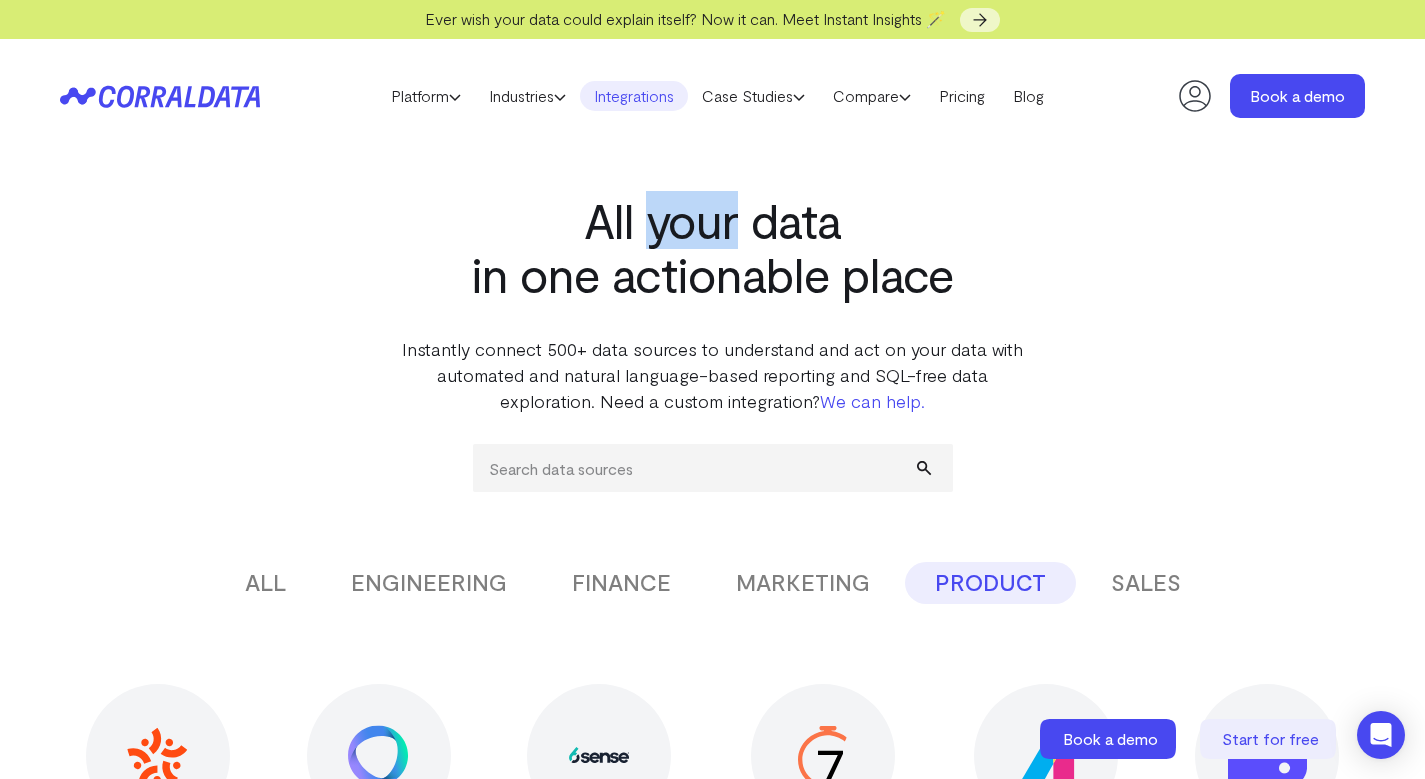 click on "All your data in one actionable place" at bounding box center (713, 247) 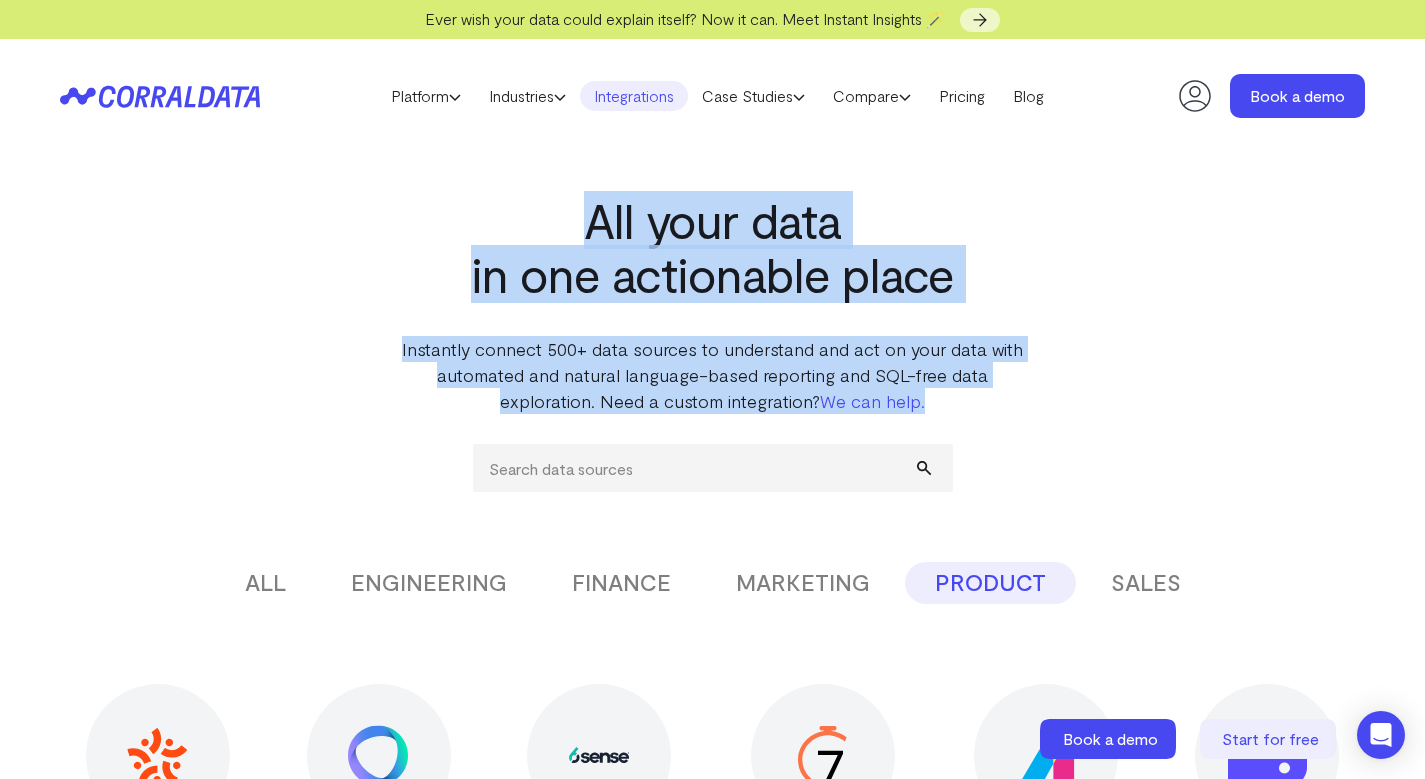 drag, startPoint x: 713, startPoint y: 200, endPoint x: 770, endPoint y: 351, distance: 161.40013 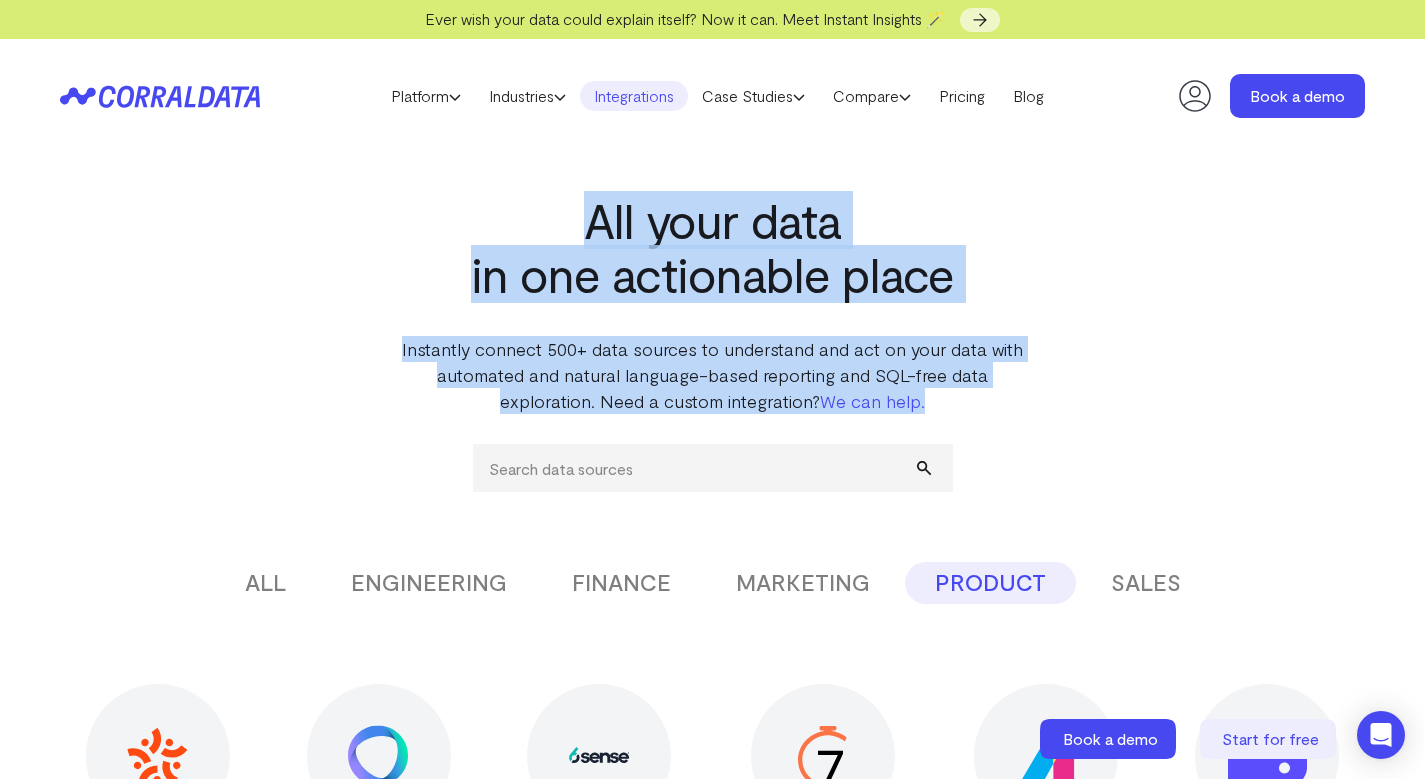 click on "All your data in one actionable place
Instantly connect 500+ data sources to understand and act on your data with automated and natural language-based reporting and SQL-free data exploration. Need a custom integration?  We can help." at bounding box center (713, 283) 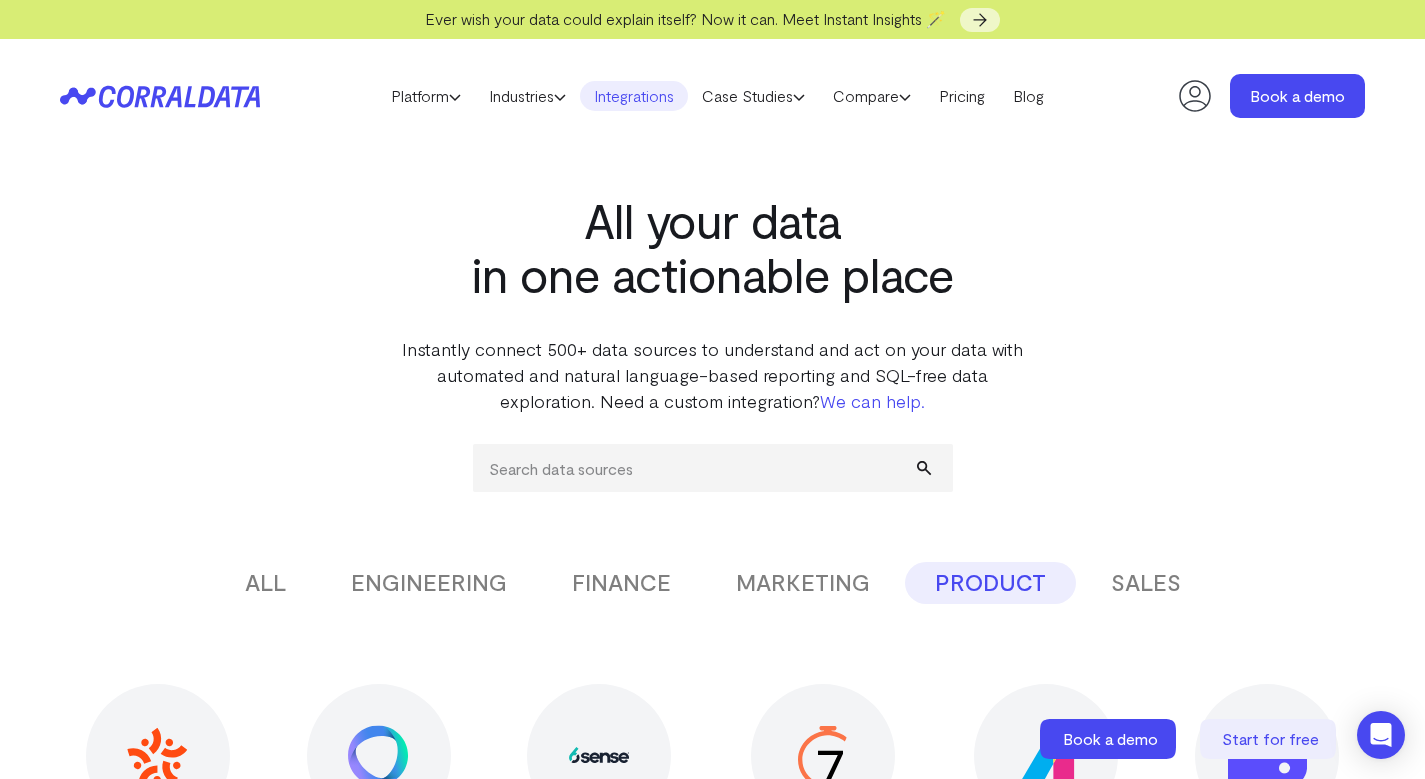 click on "Instantly connect 500+ data sources to understand and act on your data with automated and natural language-based reporting and SQL-free data exploration. Need a custom integration?  We can help." at bounding box center (713, 375) 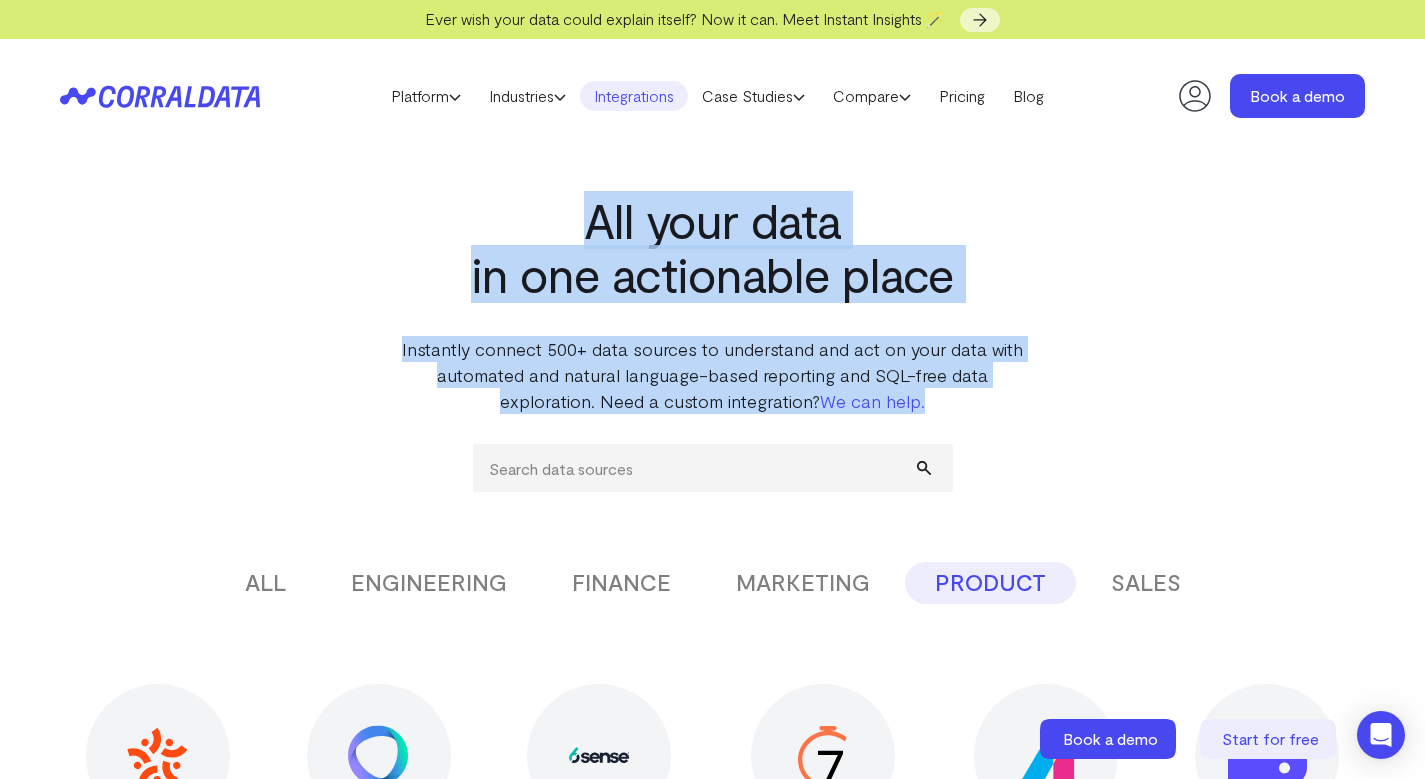 drag, startPoint x: 770, startPoint y: 352, endPoint x: 713, endPoint y: 207, distance: 155.80116 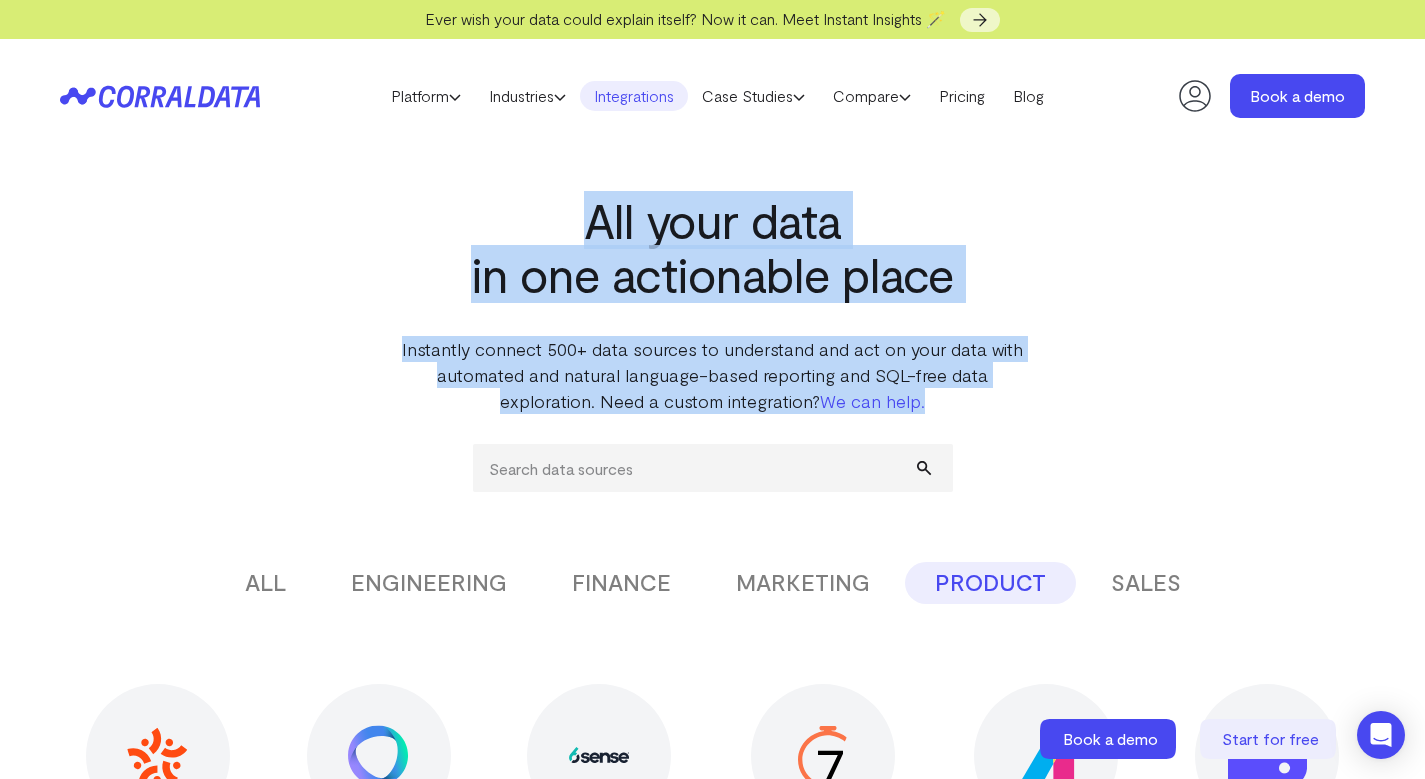 click on "All your data in one actionable place
Instantly connect 500+ data sources to understand and act on your data with automated and natural language-based reporting and SQL-free data exploration. Need a custom integration?  We can help." at bounding box center (713, 283) 